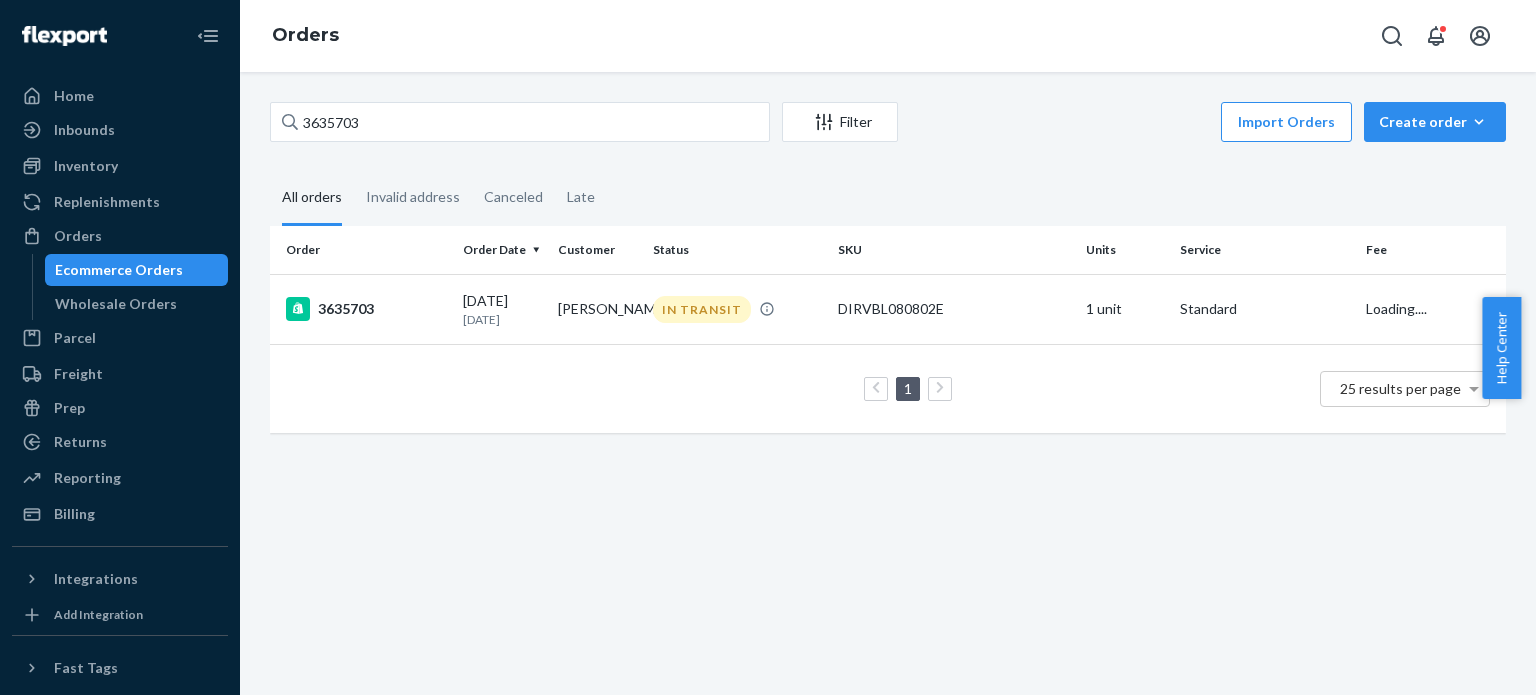 scroll, scrollTop: 0, scrollLeft: 0, axis: both 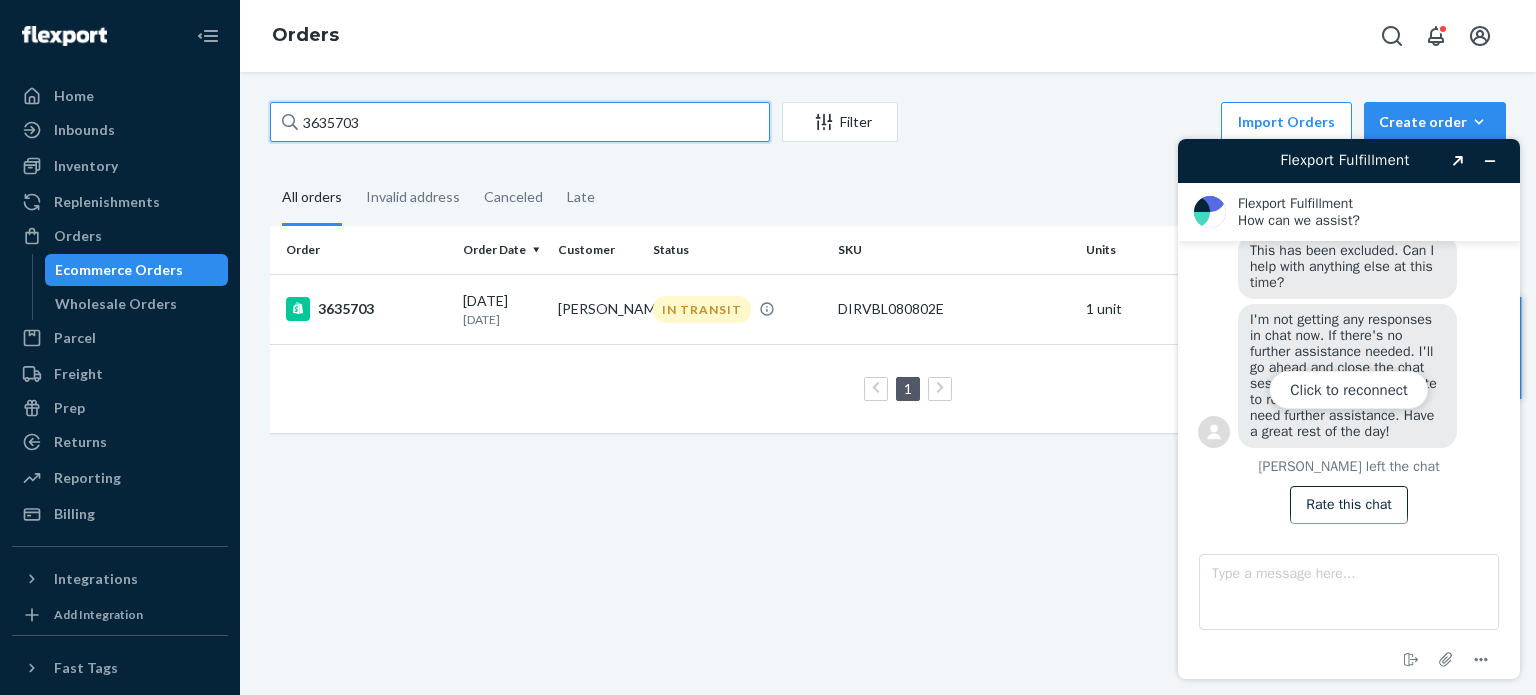 drag, startPoint x: 468, startPoint y: 138, endPoint x: 258, endPoint y: 117, distance: 211.0474 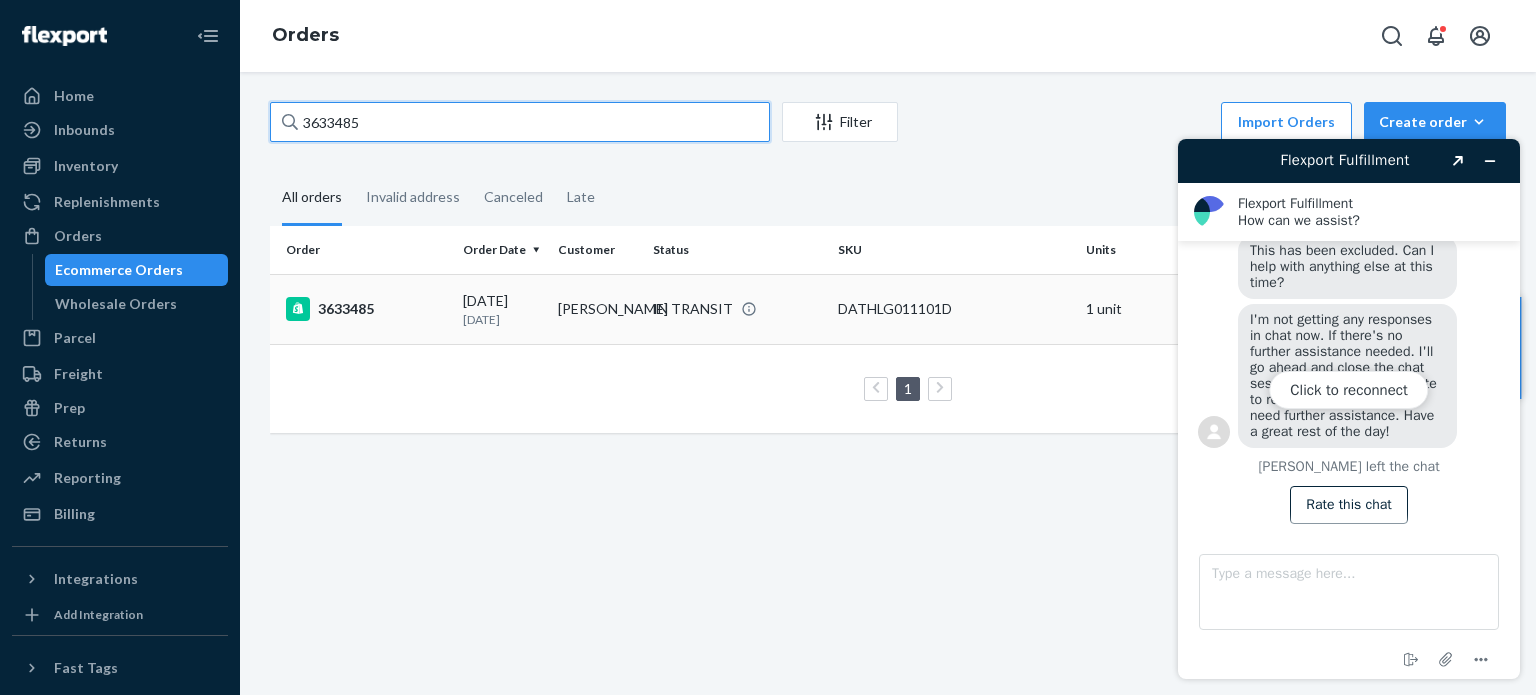 type on "3633485" 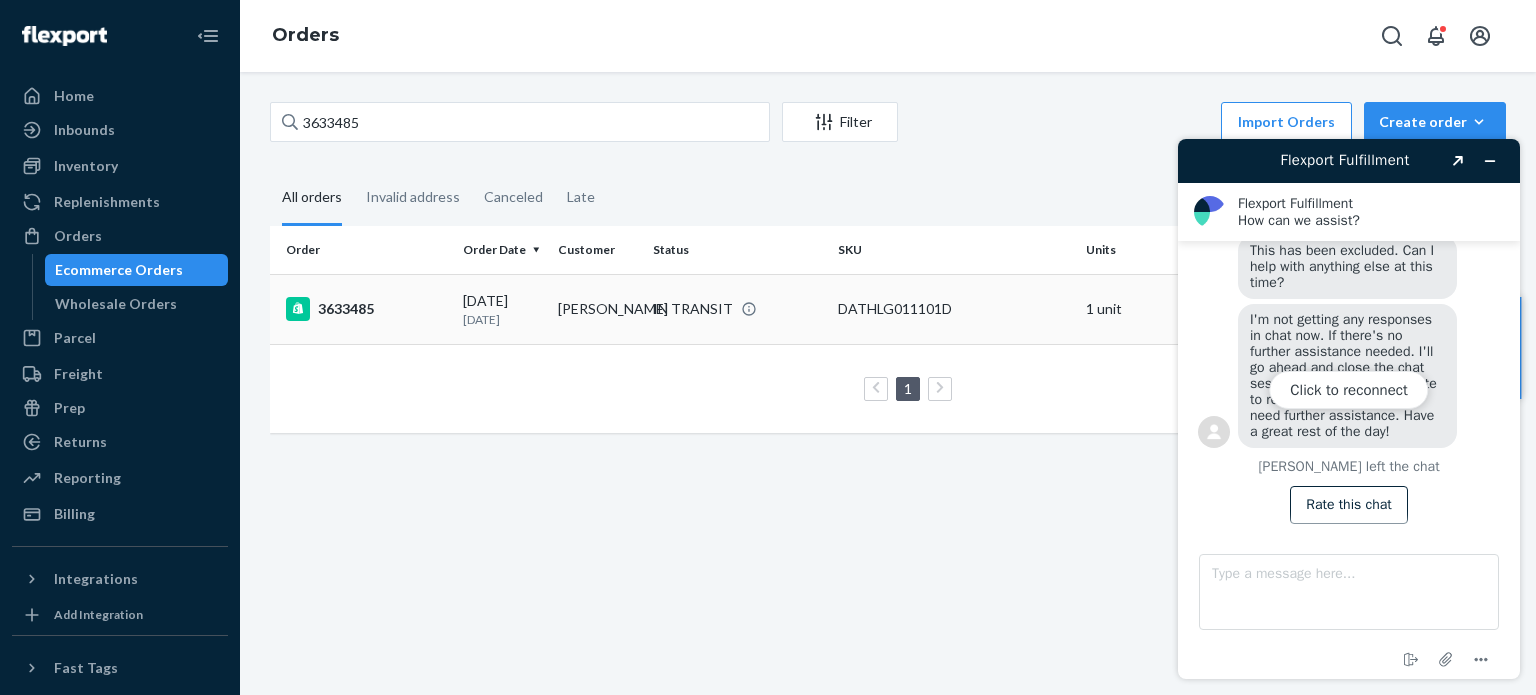 click on "3633485" at bounding box center [366, 309] 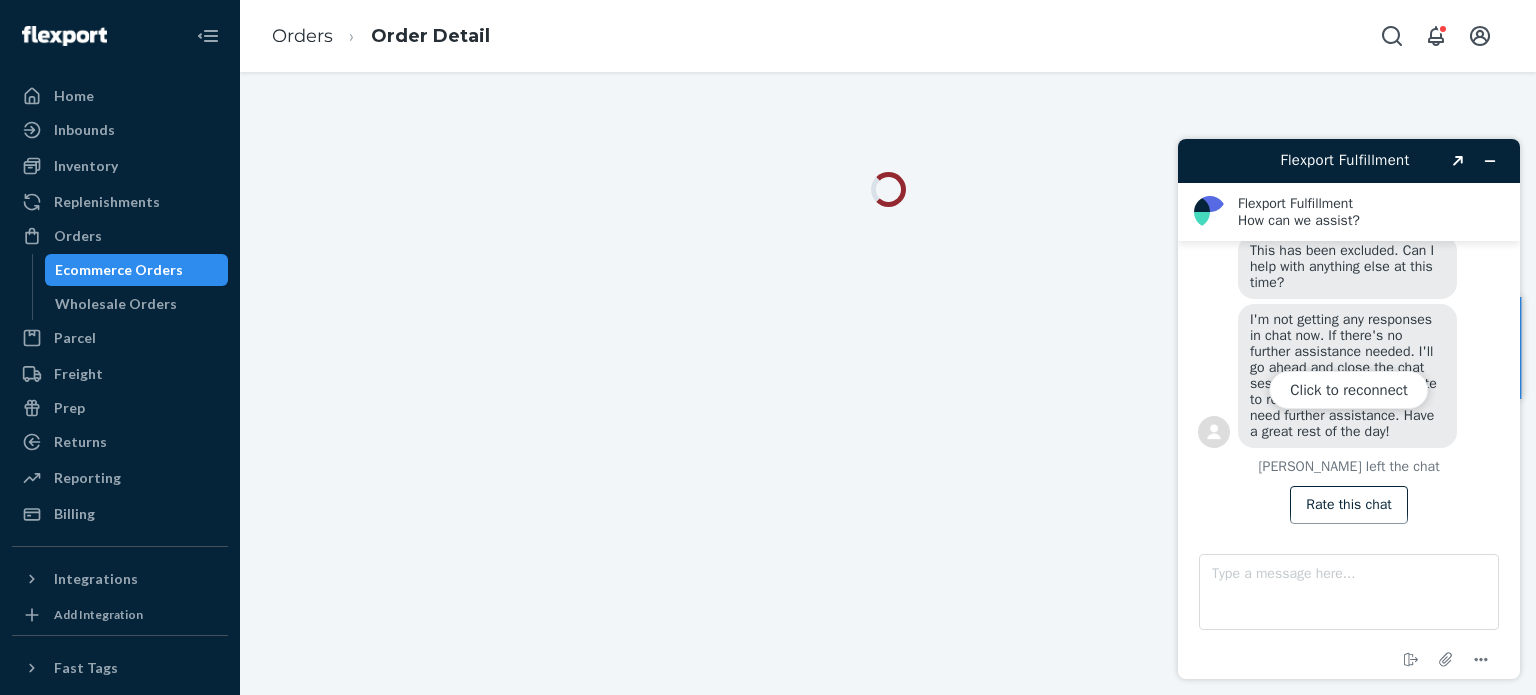 click on "Click to reconnect" at bounding box center (1349, 409) 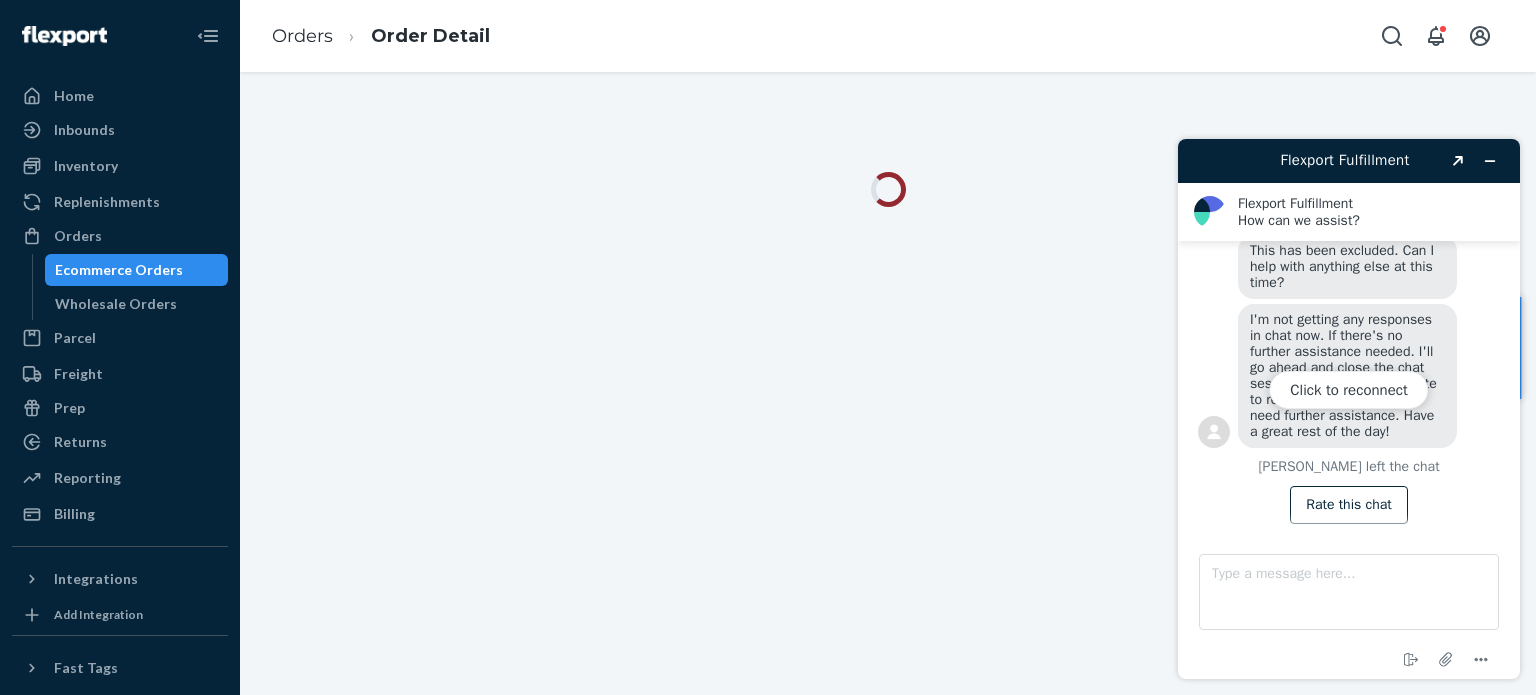 click on "Click to reconnect" at bounding box center (1349, 409) 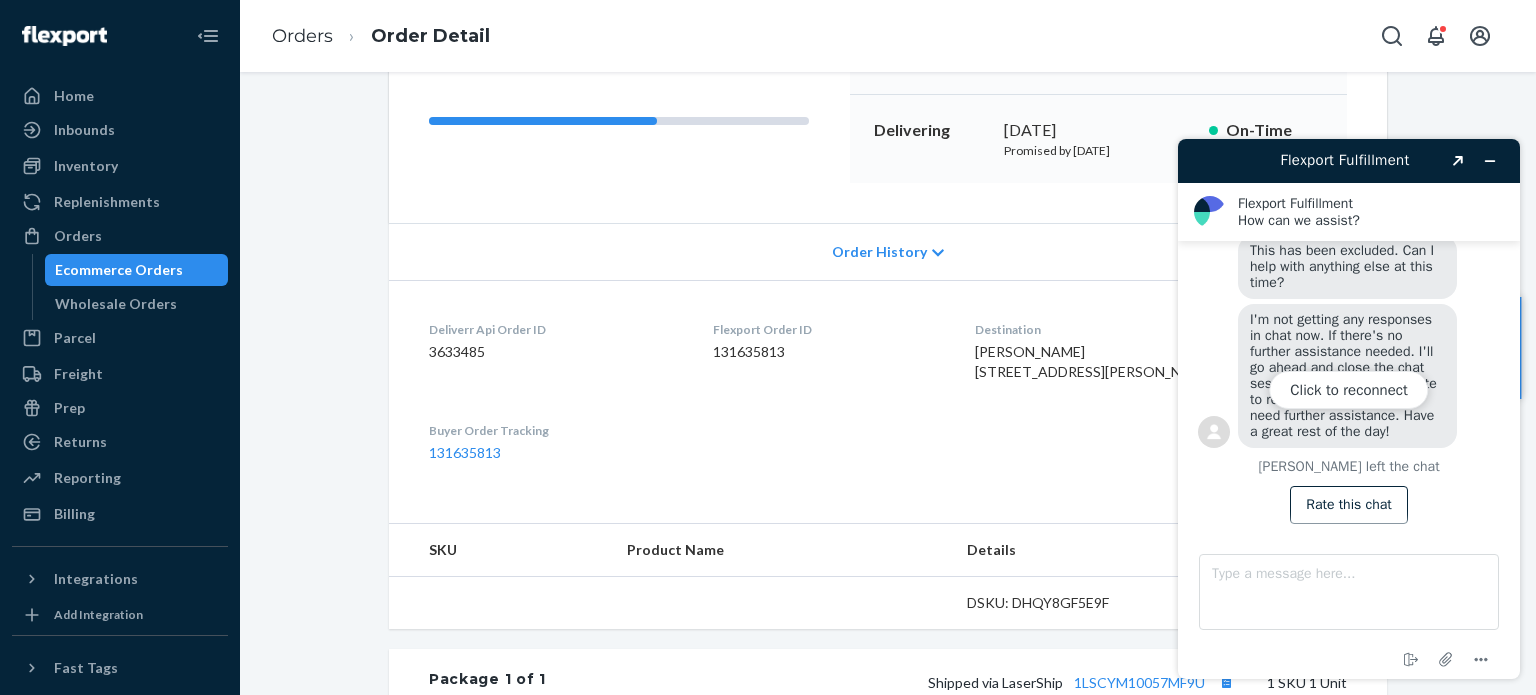 scroll, scrollTop: 600, scrollLeft: 0, axis: vertical 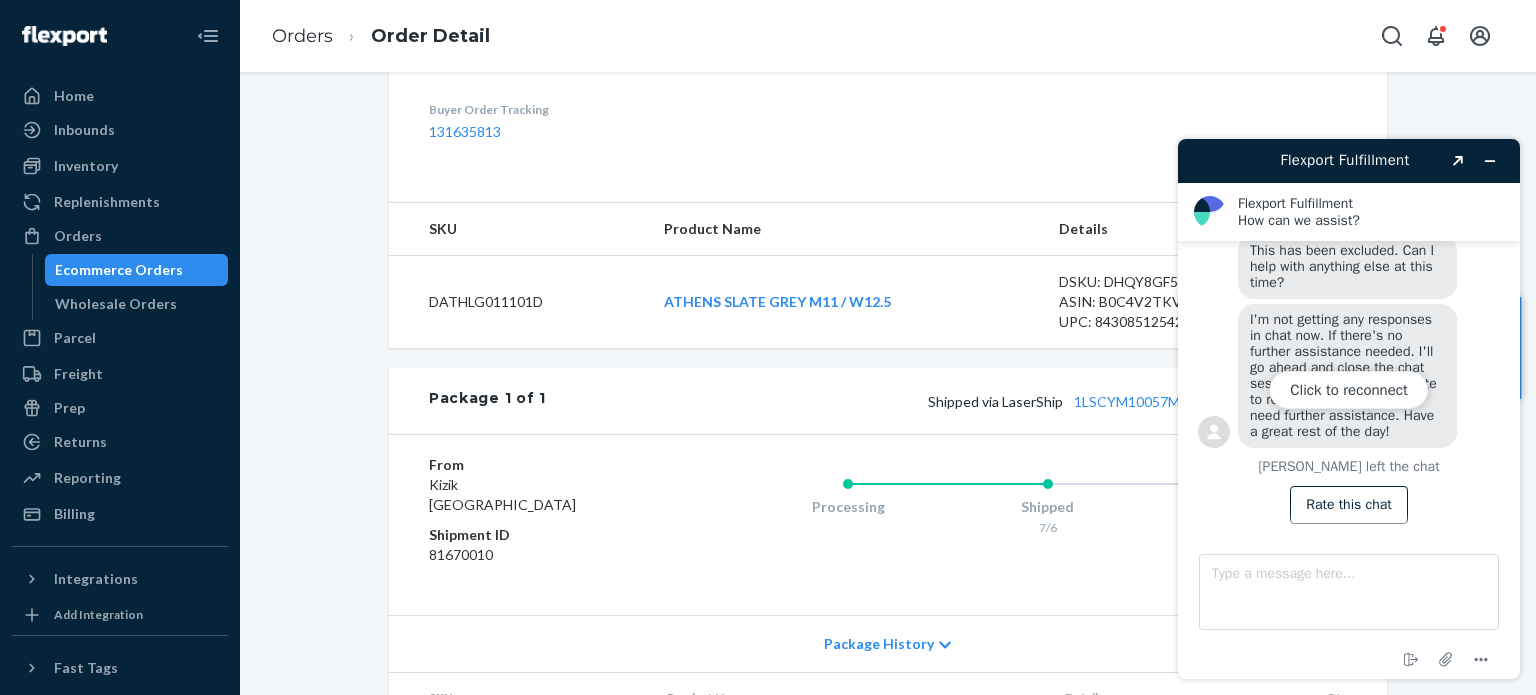 click on "Package 1 of 1 Shipped via LaserShip   1LSCYM10057MF9U 1   SKU   1   Unit" at bounding box center (888, 401) 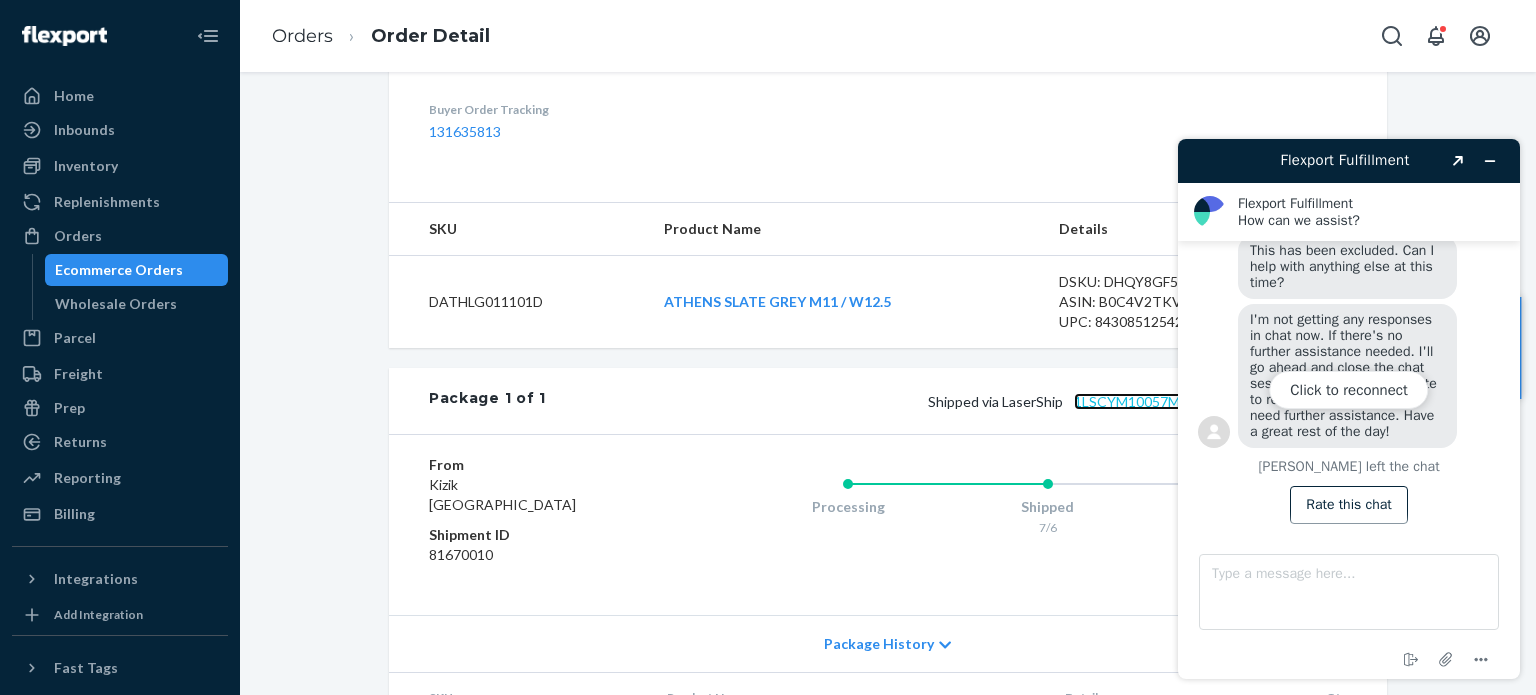 click on "1LSCYM10057MF9U" at bounding box center (1139, 401) 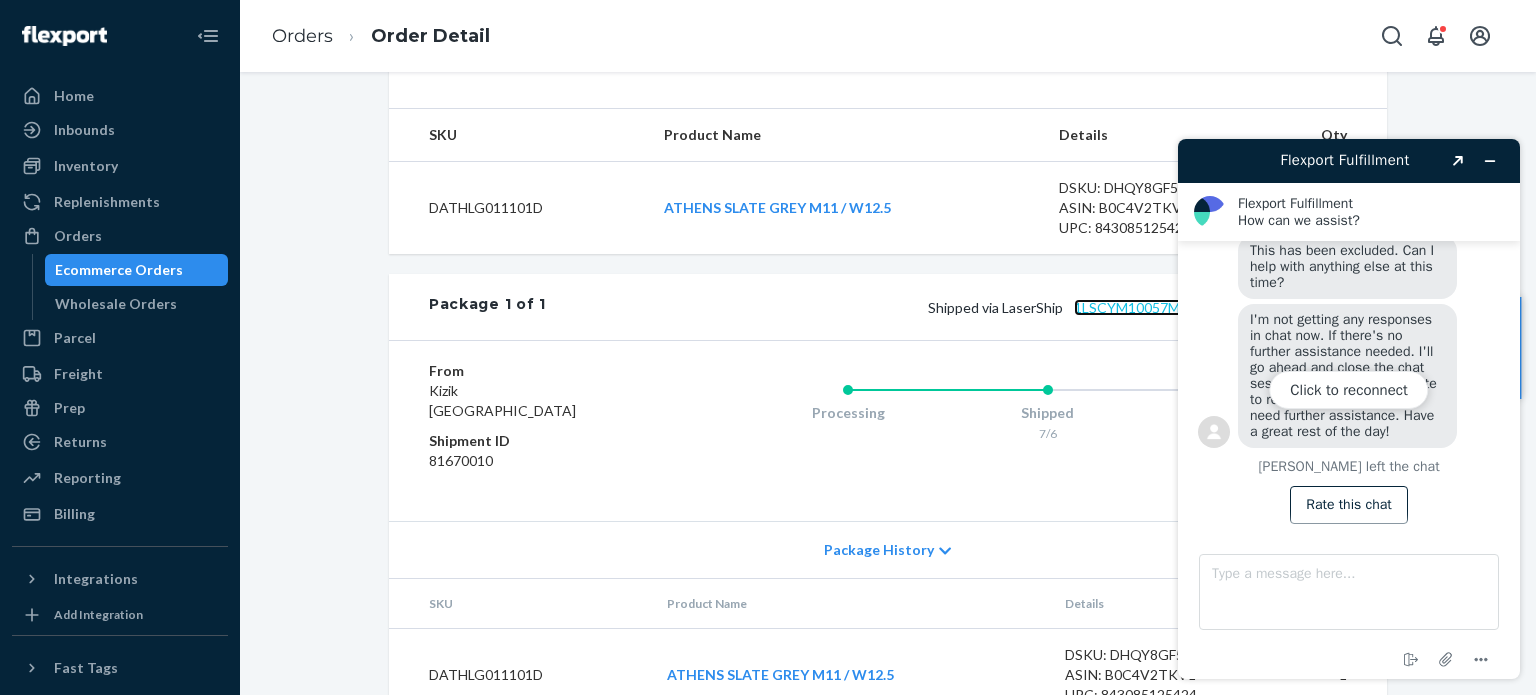 scroll, scrollTop: 782, scrollLeft: 0, axis: vertical 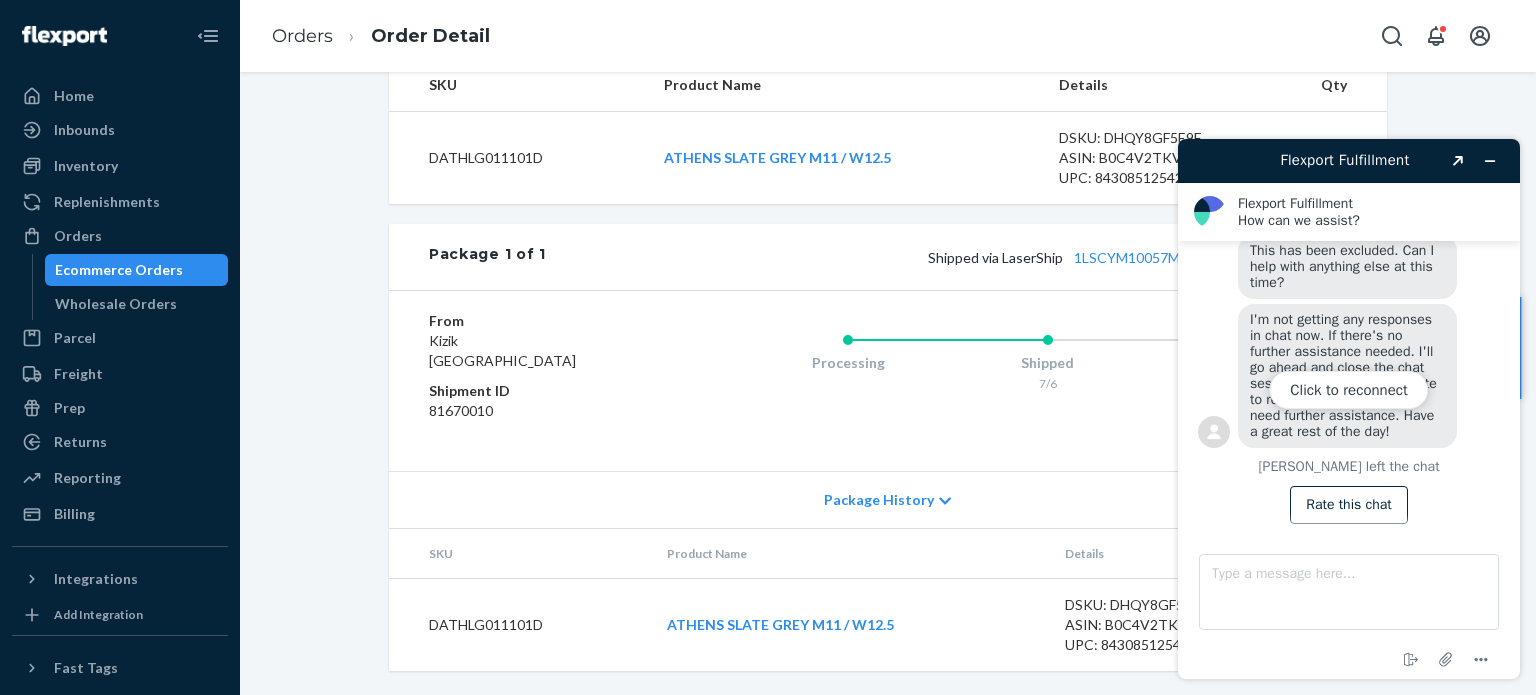 click on "Click to reconnect" at bounding box center [1349, 409] 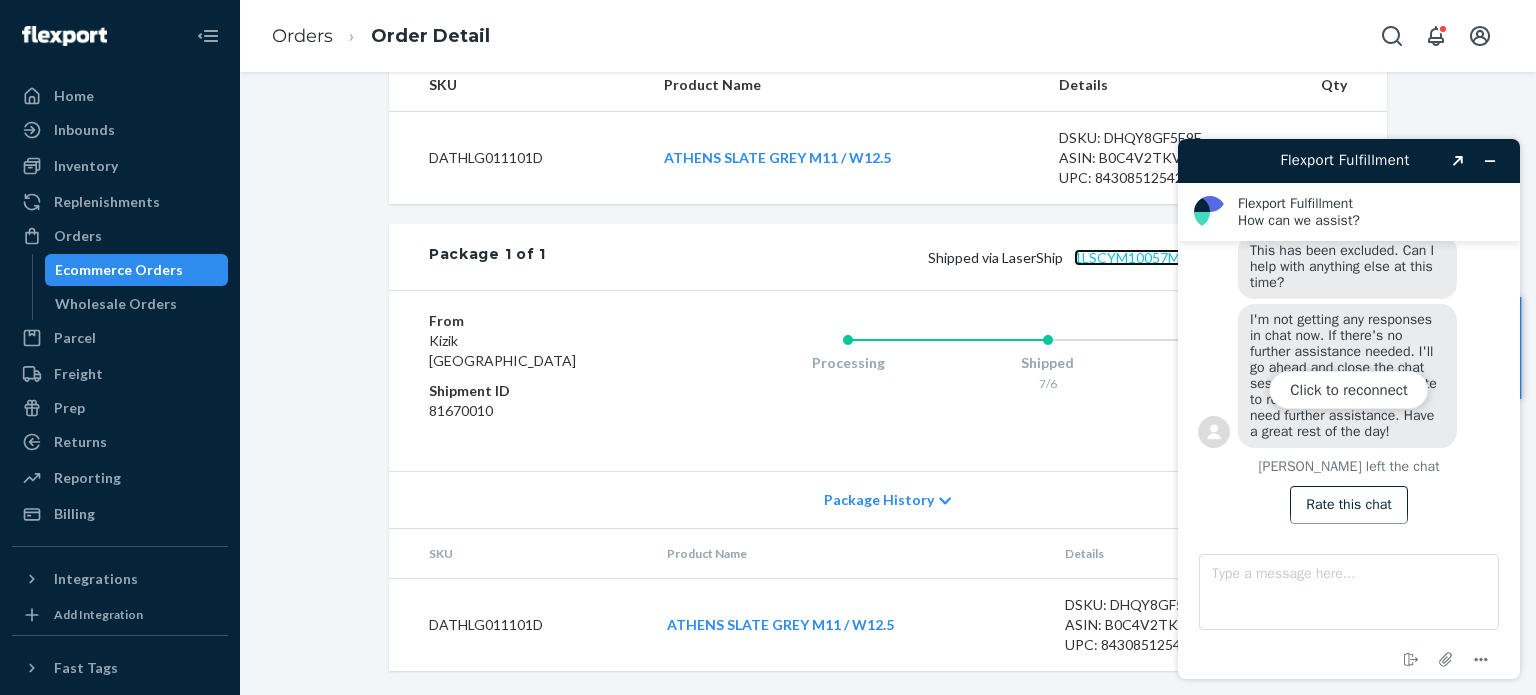 click on "1LSCYM10057MF9U" at bounding box center [1139, 257] 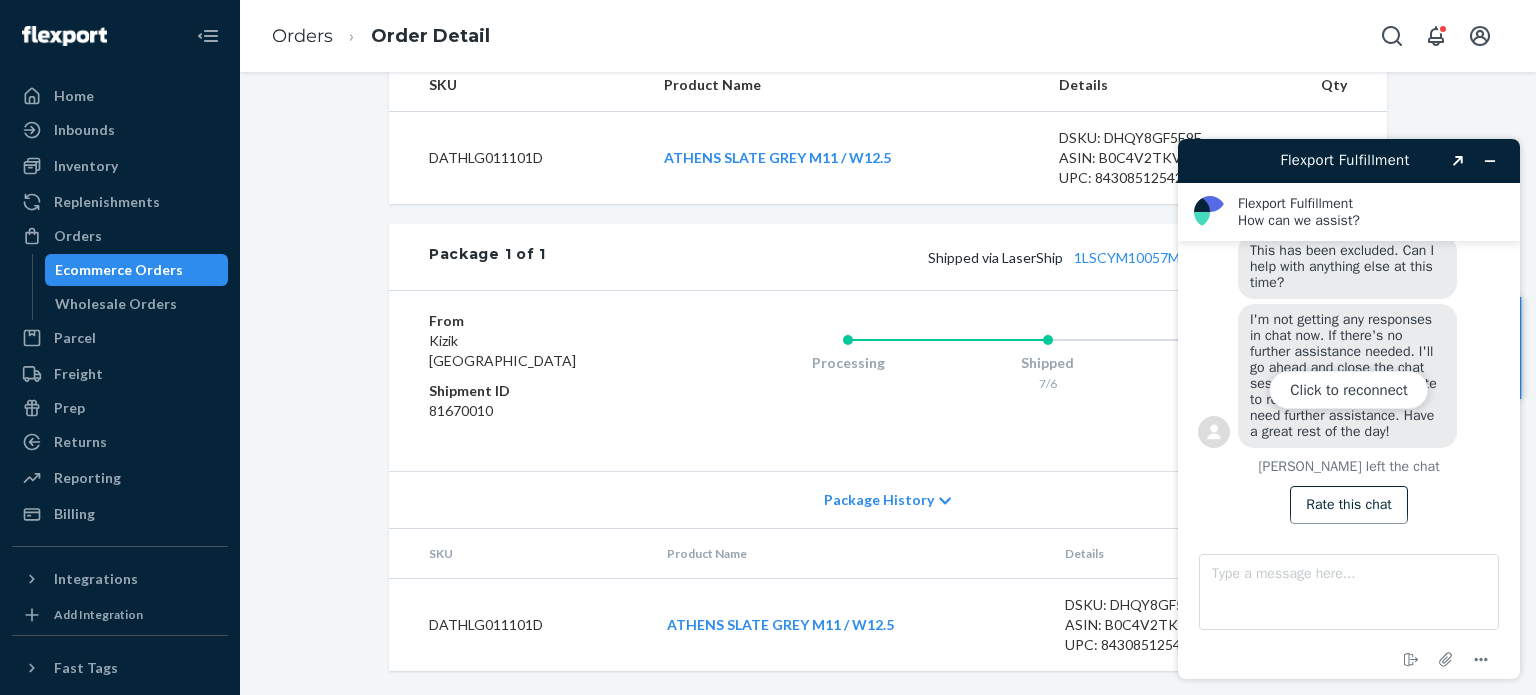 click on "Click to reconnect" at bounding box center [1349, 409] 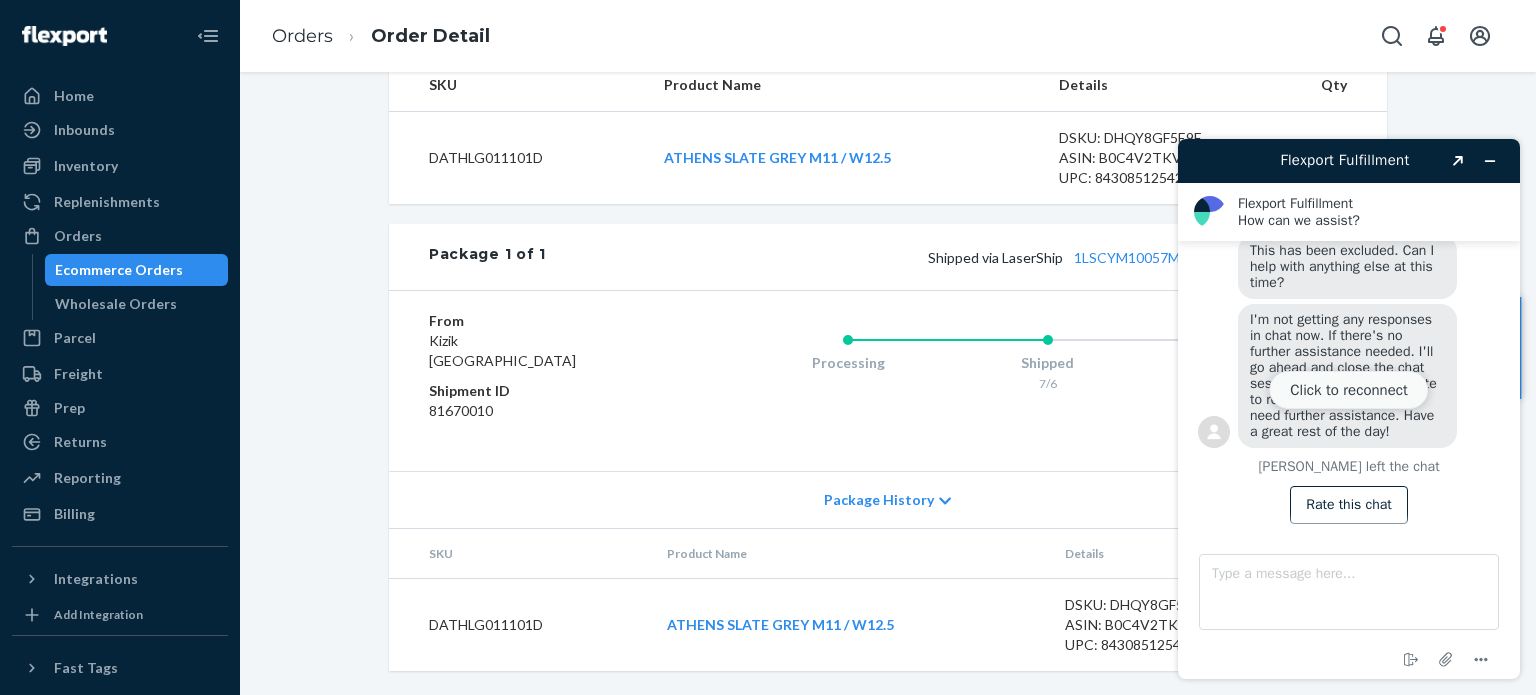 click on "Click to reconnect" at bounding box center [1348, 390] 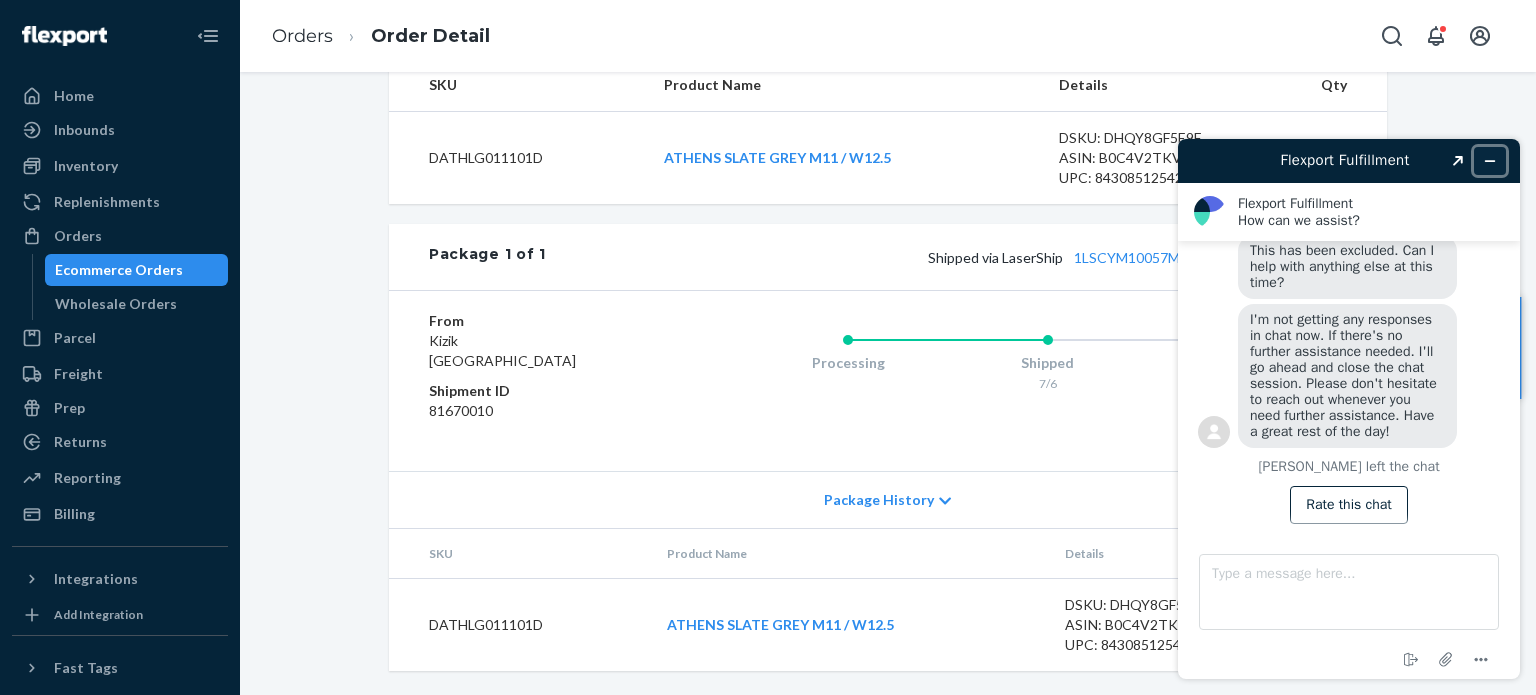 click 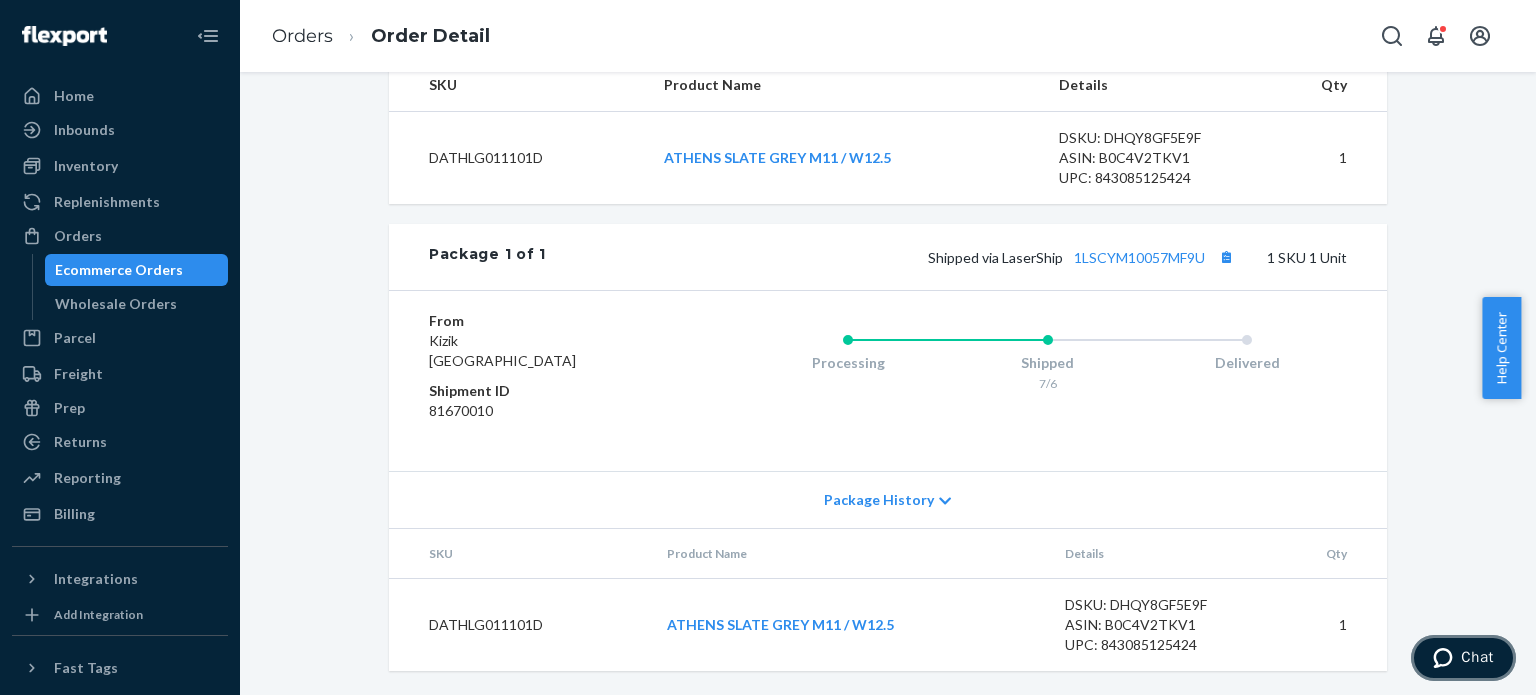 click at bounding box center [1447, 658] 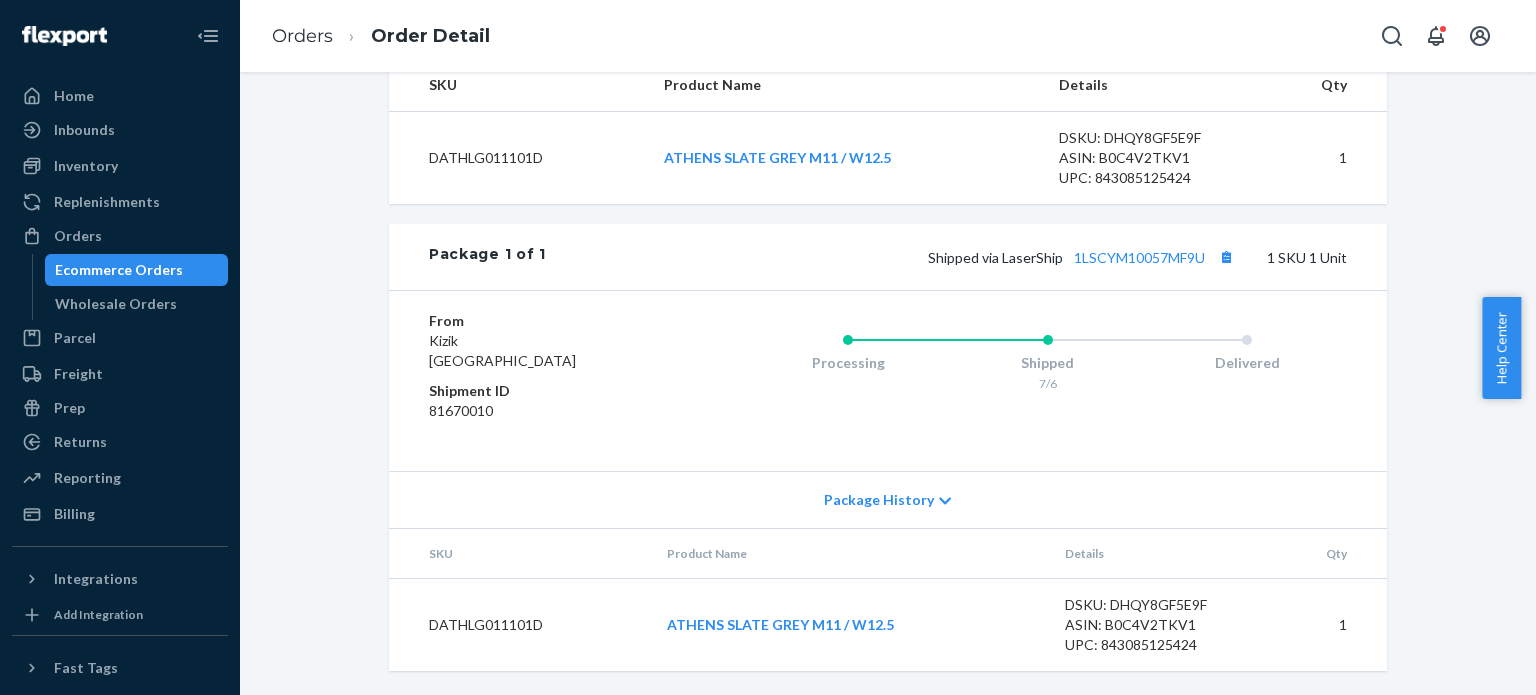 scroll, scrollTop: 0, scrollLeft: 0, axis: both 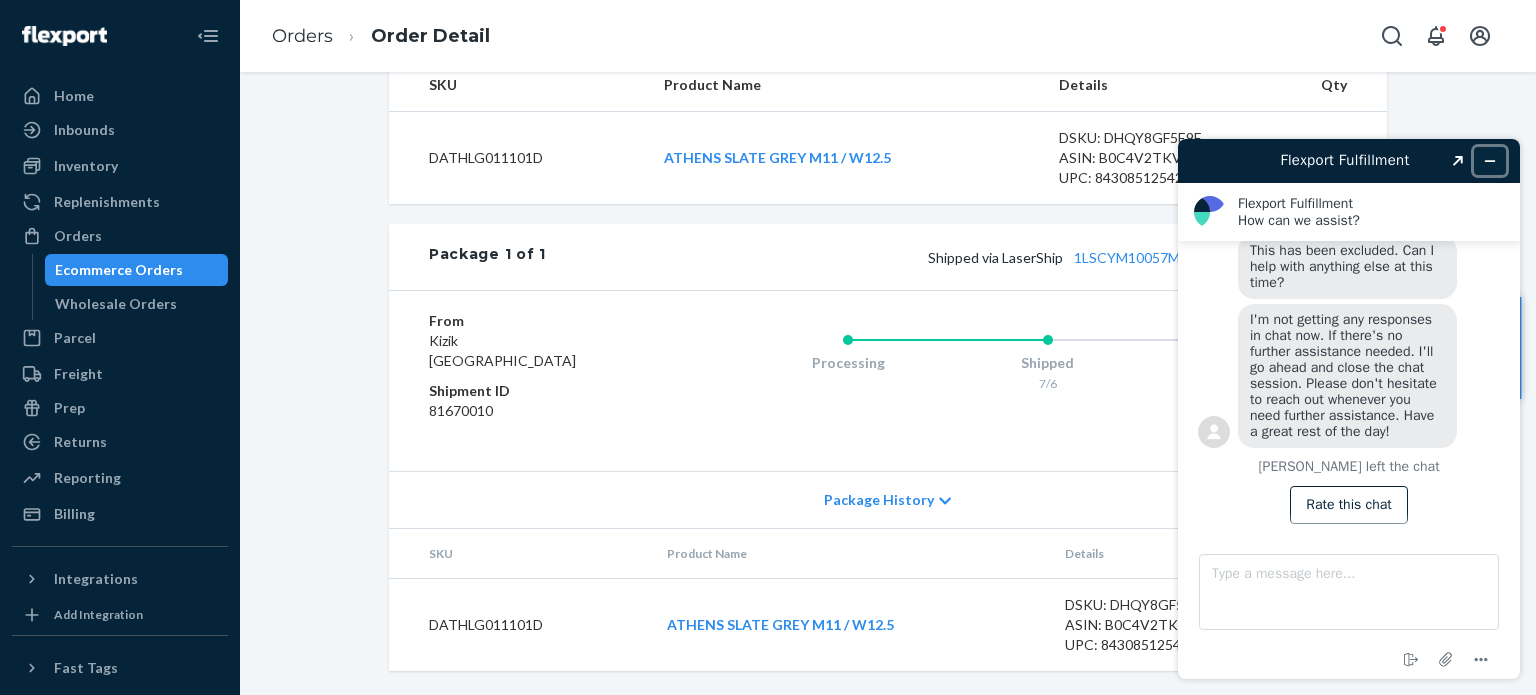 click at bounding box center [1490, 161] 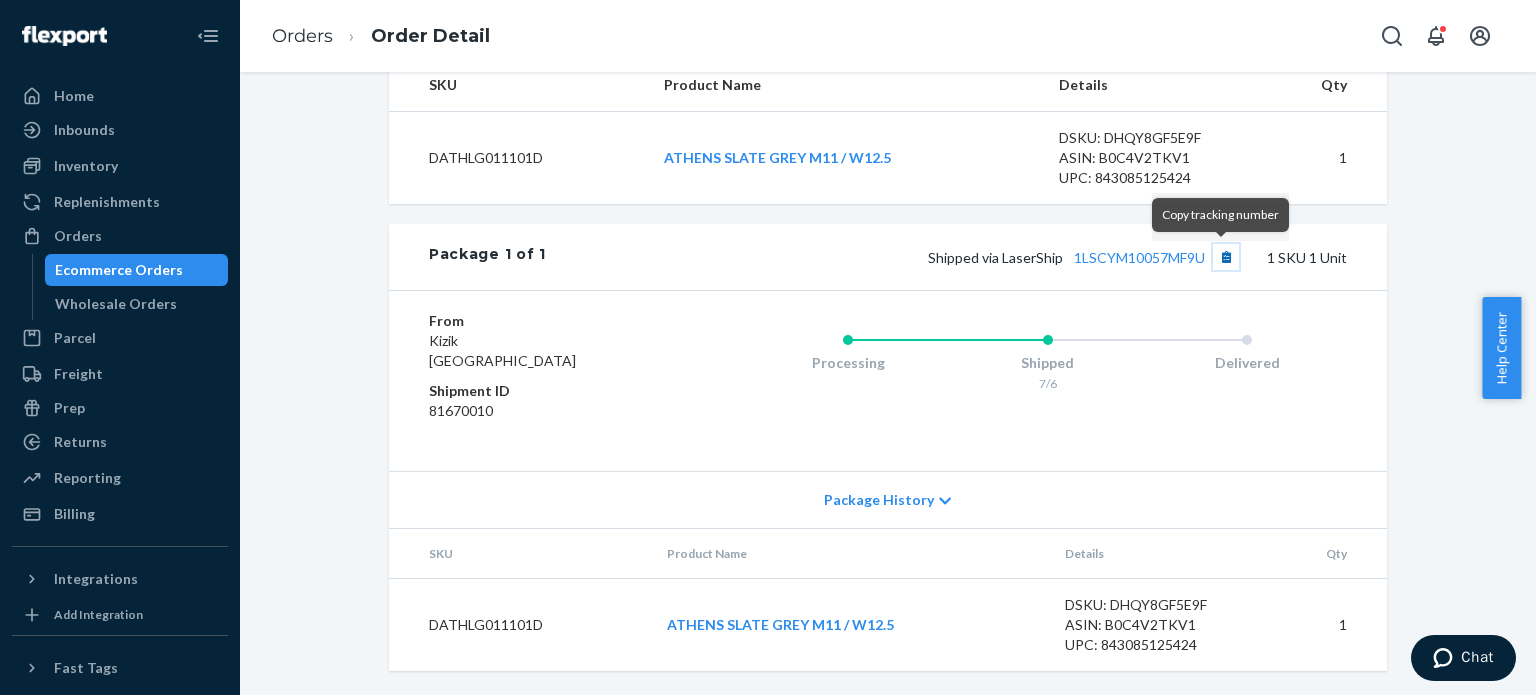 click at bounding box center (1226, 257) 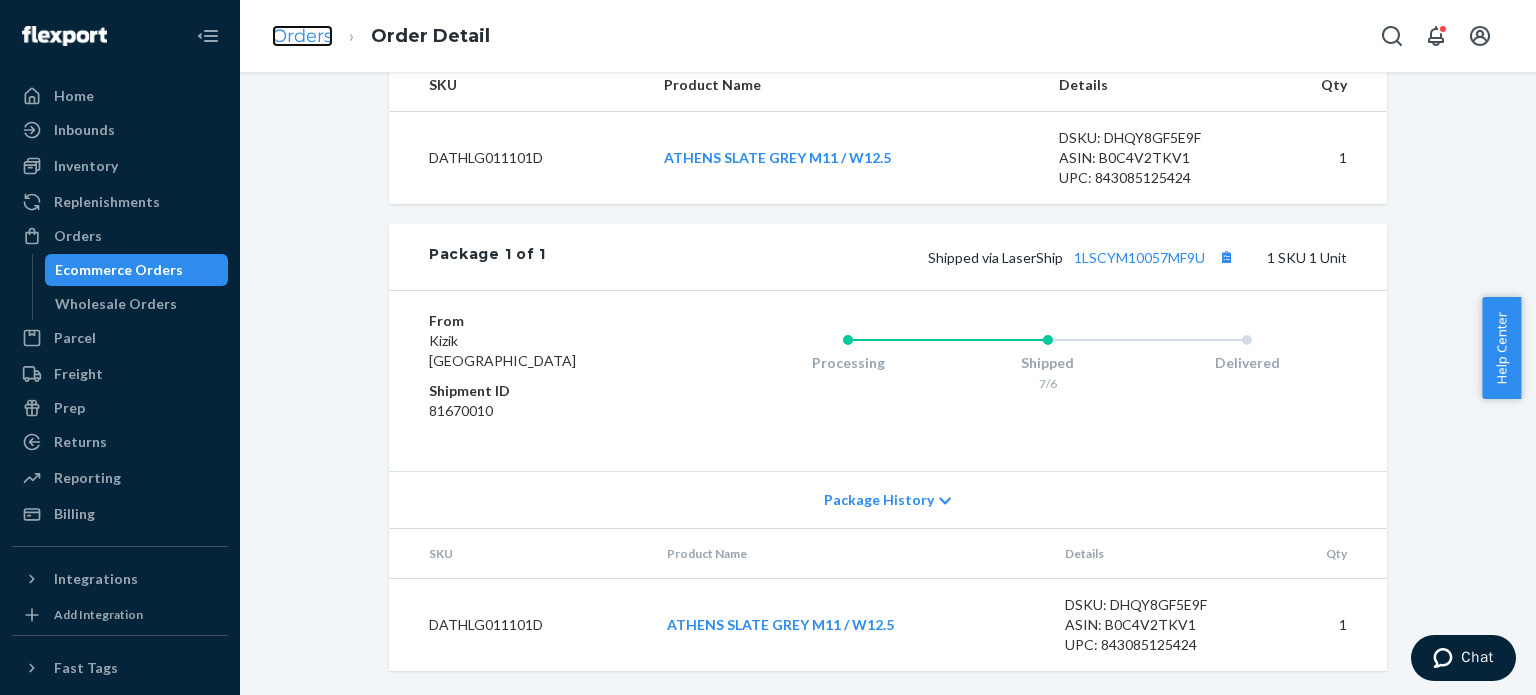 click on "Orders" at bounding box center (302, 36) 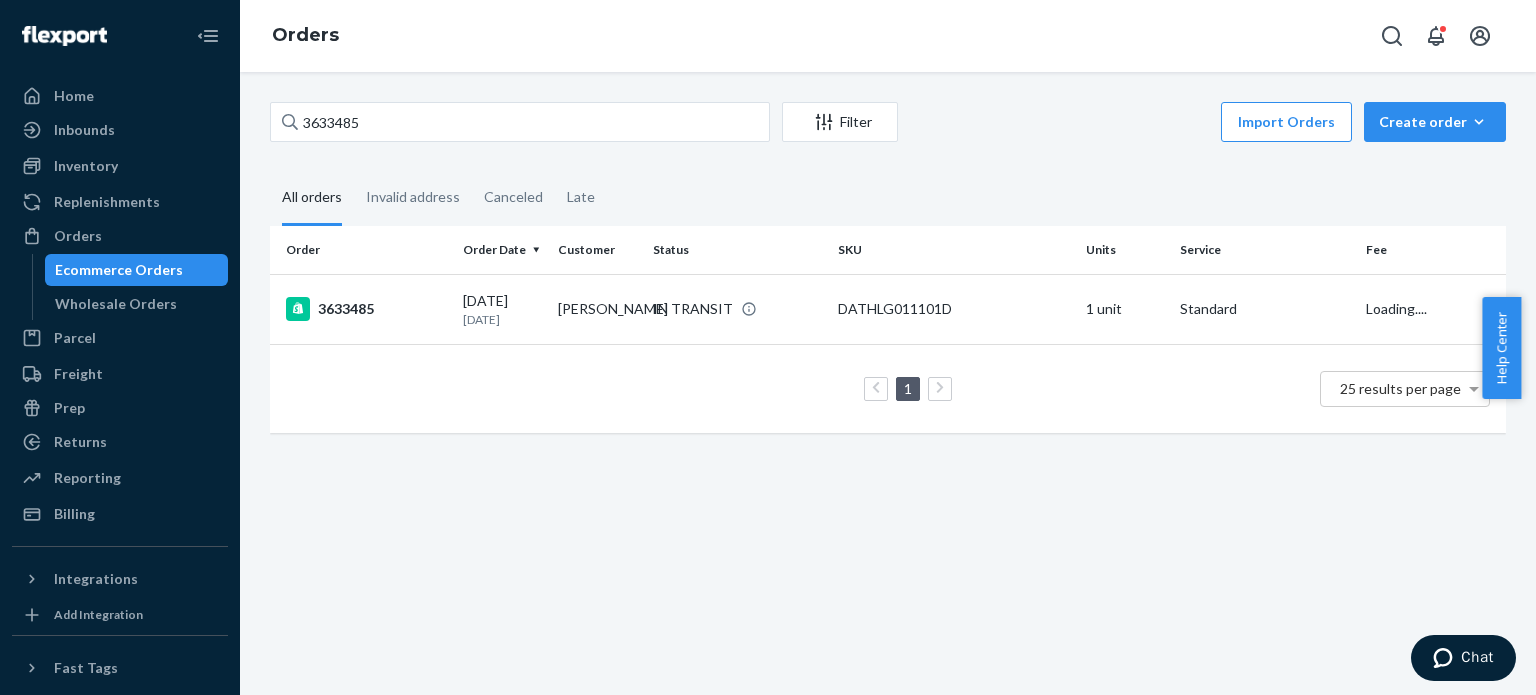 scroll, scrollTop: 0, scrollLeft: 0, axis: both 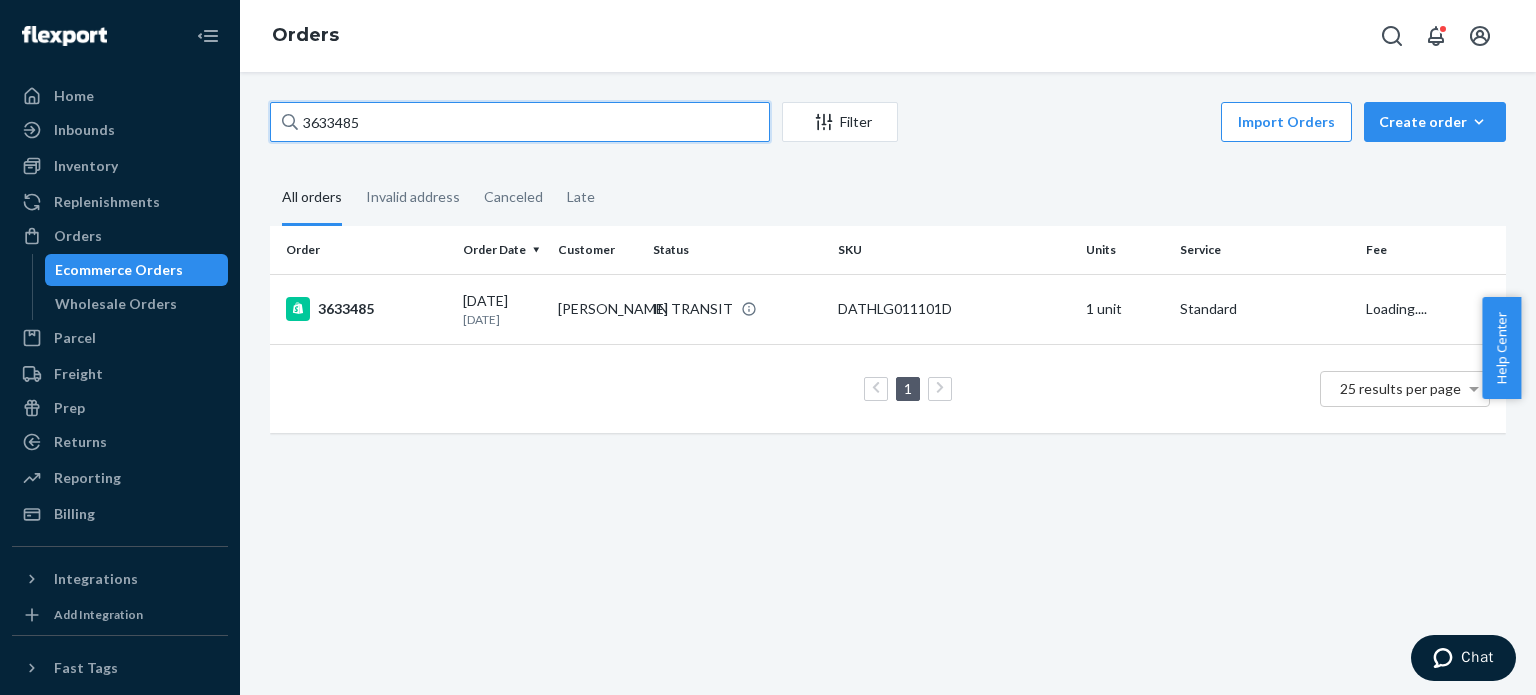 drag, startPoint x: 460, startPoint y: 131, endPoint x: 213, endPoint y: 115, distance: 247.51767 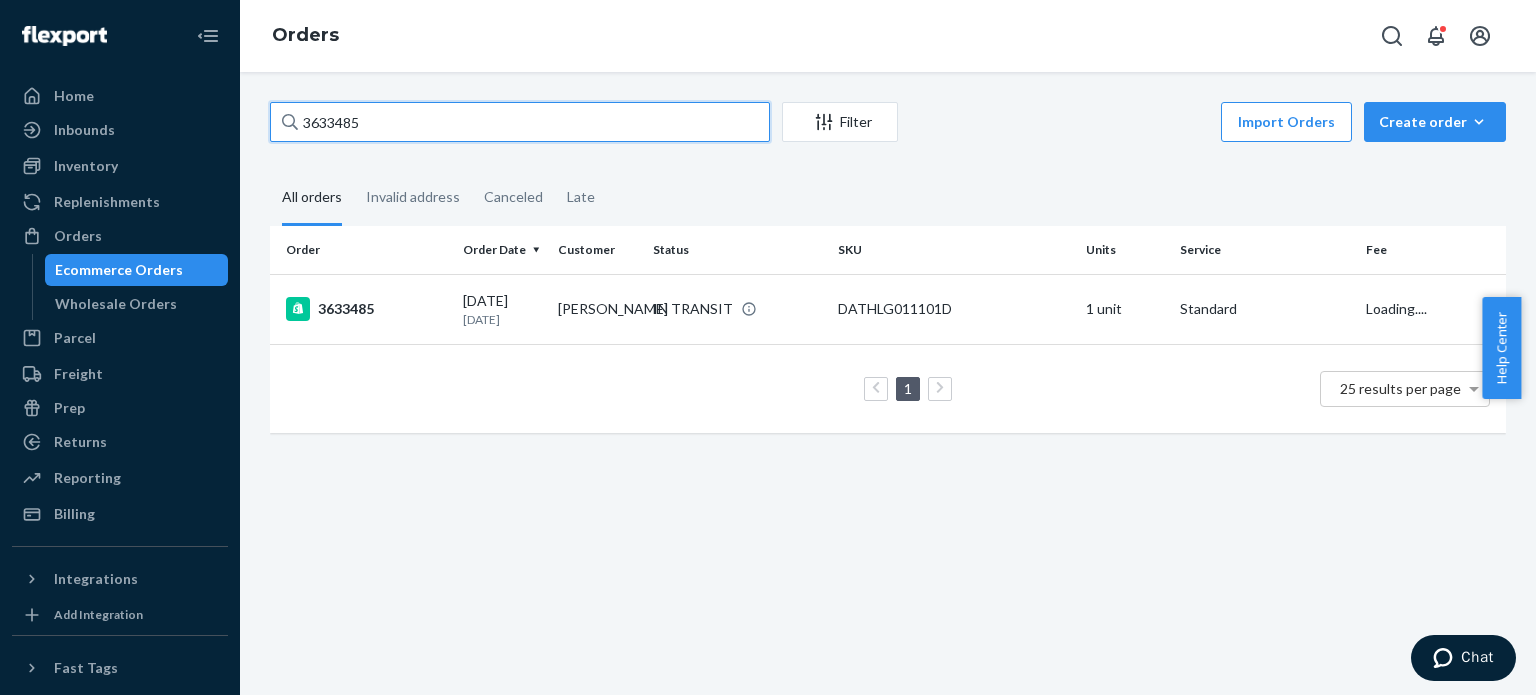 click on "Home Inbounds Shipping Plans Problems Inventory Products Replenishments Orders Ecommerce Orders Wholesale Orders Parcel Parcel orders Integrations Freight Prep Returns All Returns Settings Packages Reporting Reports Analytics Billing Integrations Add Integration Fast Tags Add Fast Tag Settings Talk to Support Help Center Give Feedback Orders 3633485 Filter Import Orders Create order Ecommerce order Removal order All orders Invalid address Canceled Late Order Order Date Customer Status SKU Units Service Fee 3633485 [DATE] [DATE] [PERSON_NAME] IN TRANSIT DATHLG011101D 1 unit Standard Loading.... 1 25 results per page" at bounding box center [768, 347] 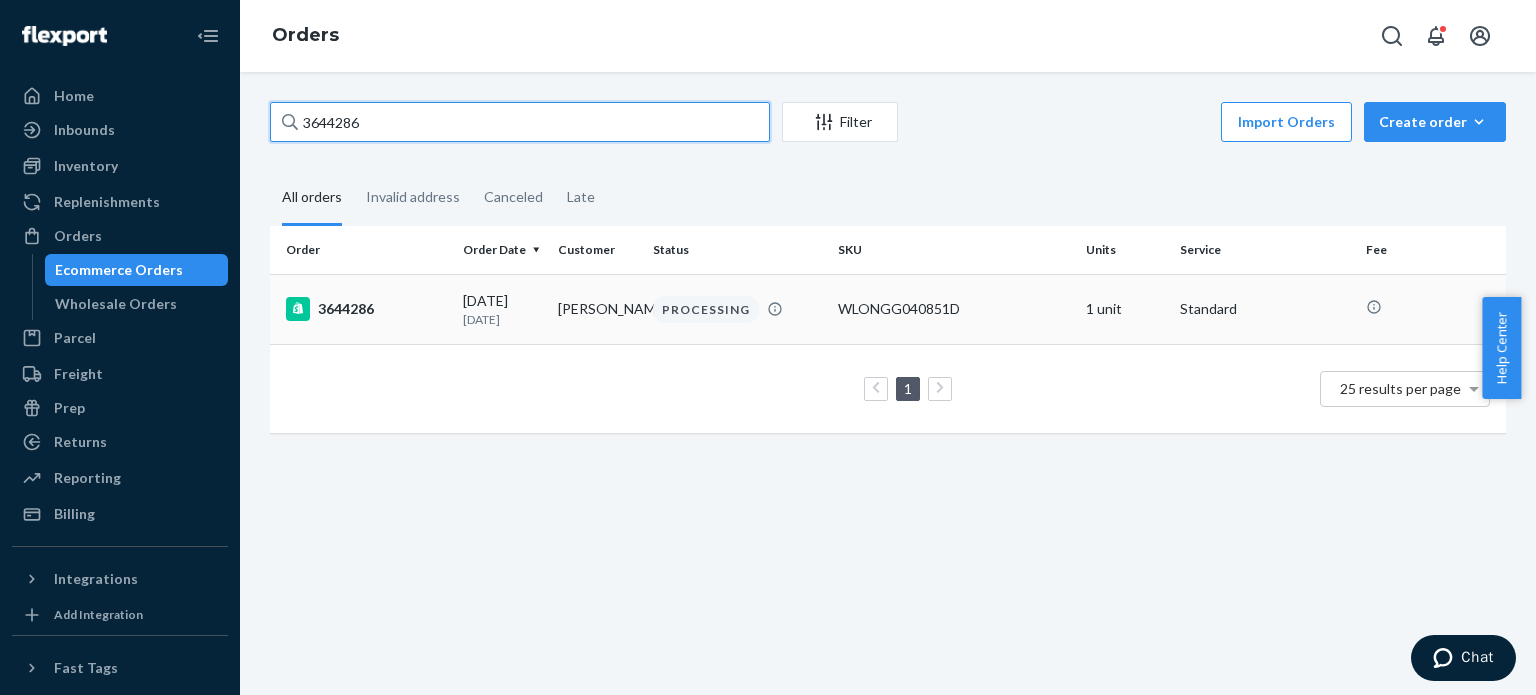 type on "3644286" 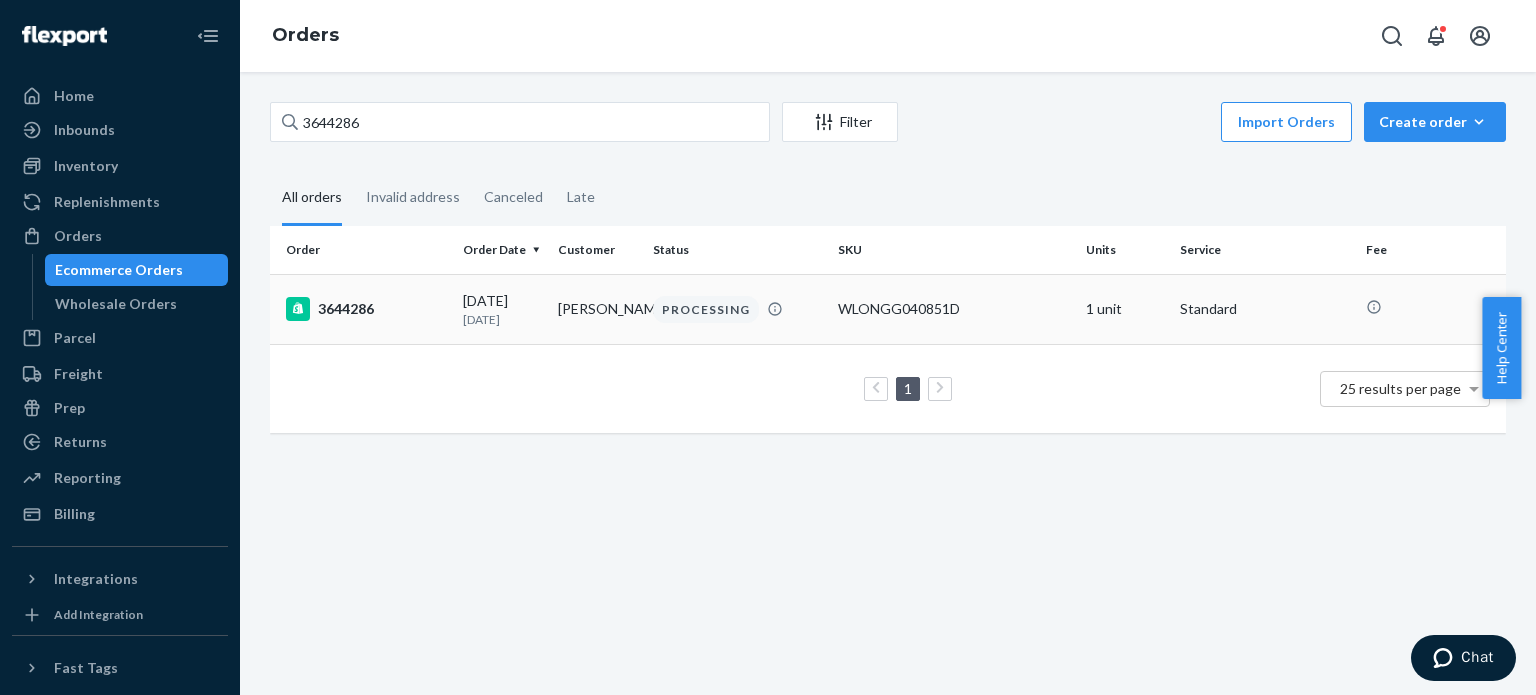 click on "3644286" at bounding box center (366, 309) 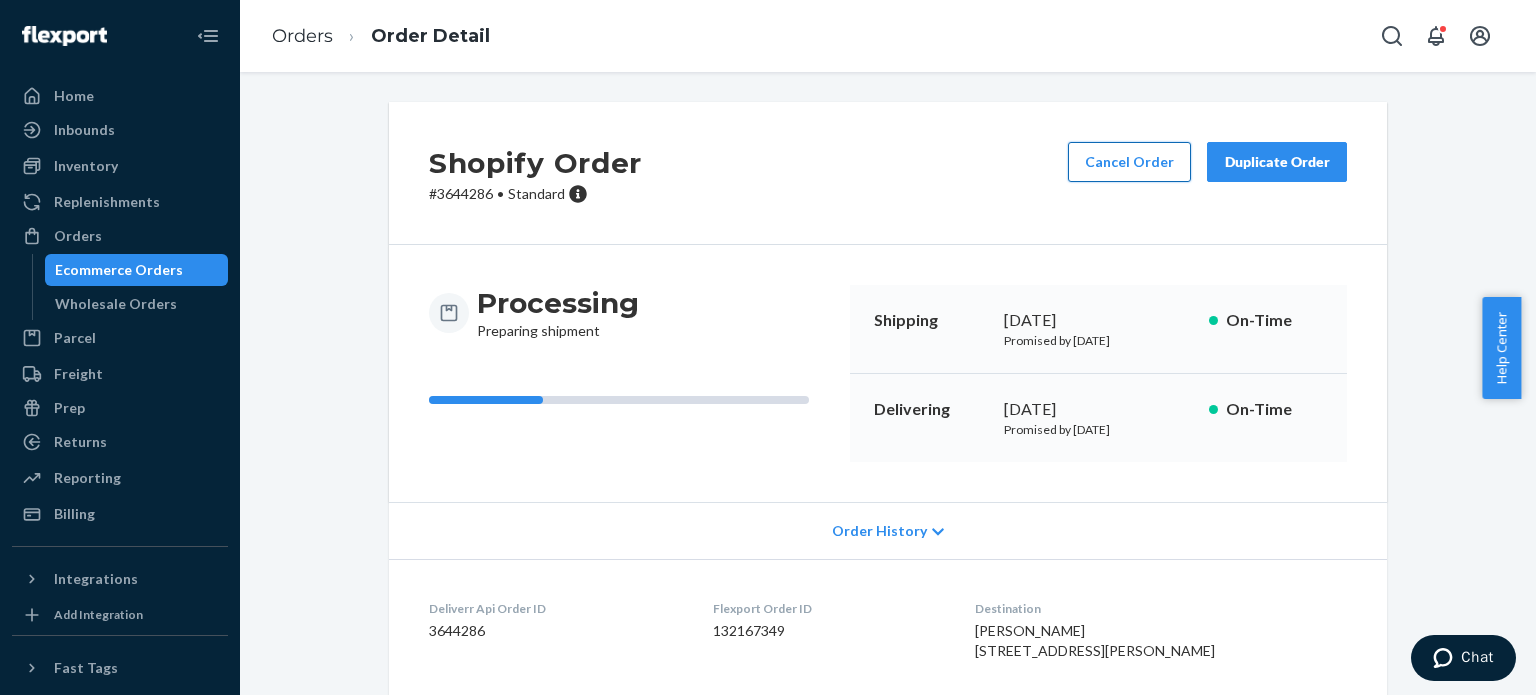 click on "Cancel Order" at bounding box center (1129, 162) 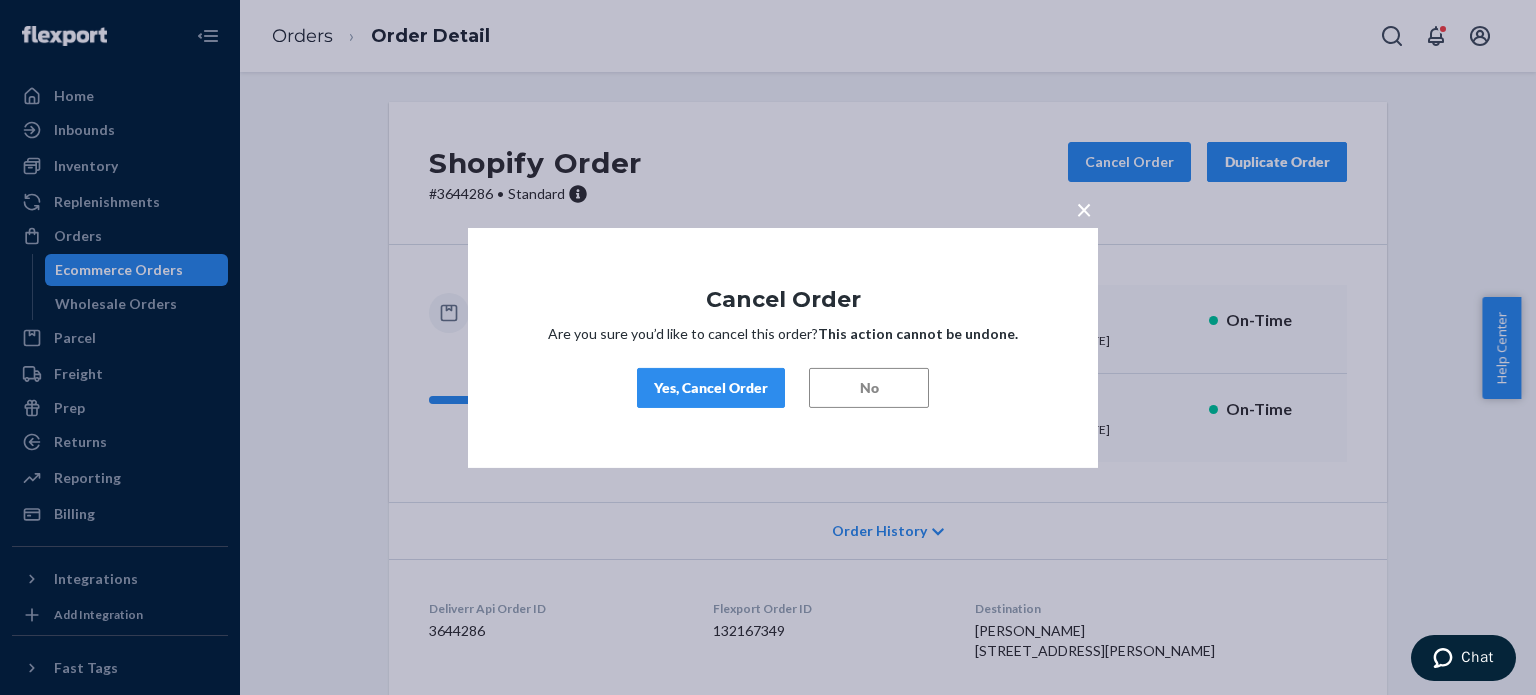 click on "Yes, Cancel Order" at bounding box center [711, 388] 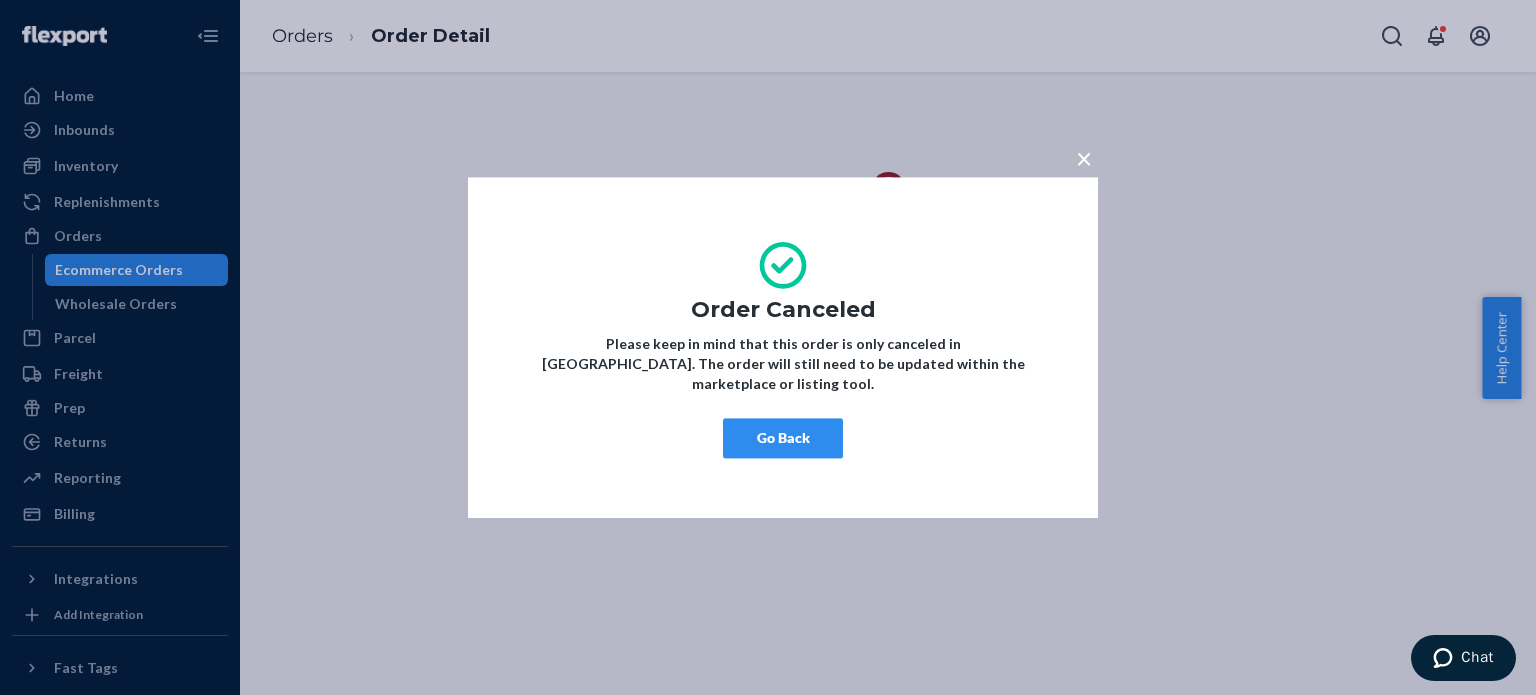 click on "Go Back" at bounding box center [783, 438] 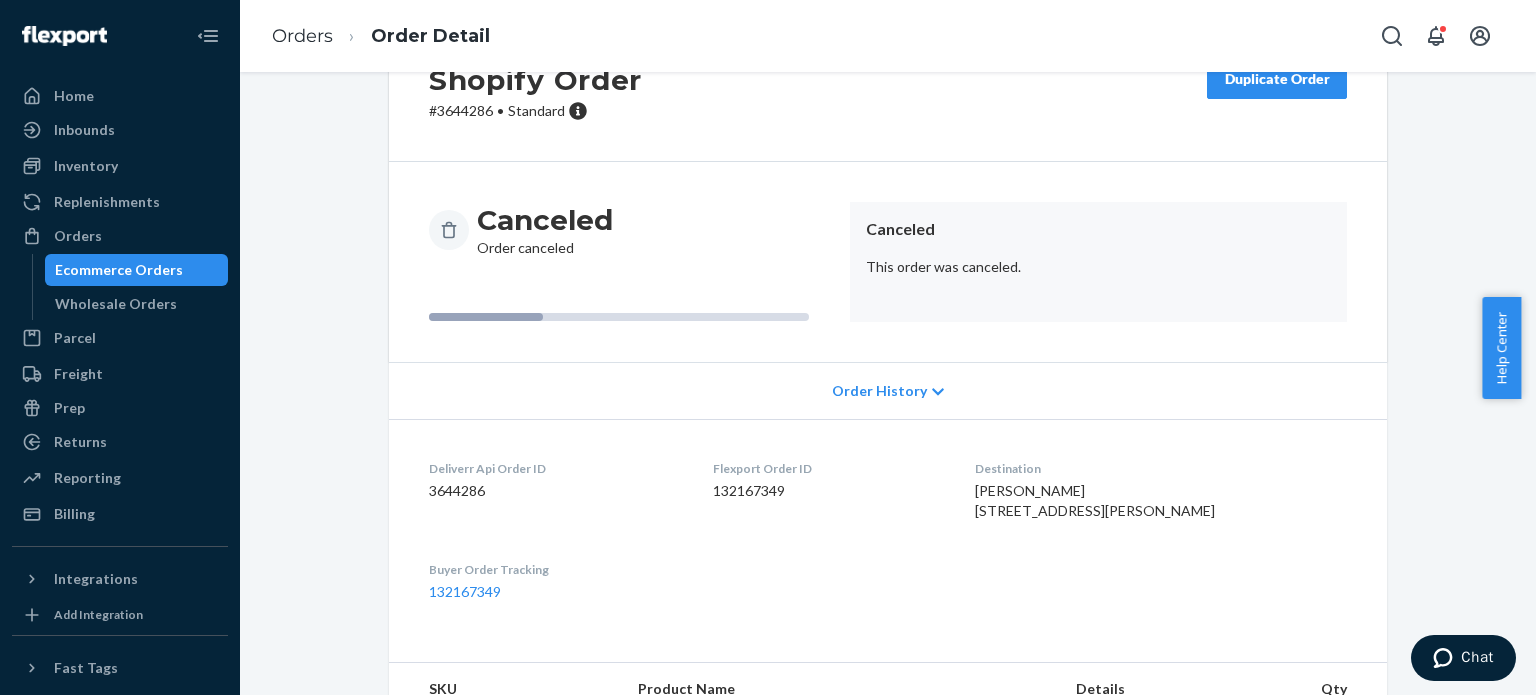 scroll, scrollTop: 0, scrollLeft: 0, axis: both 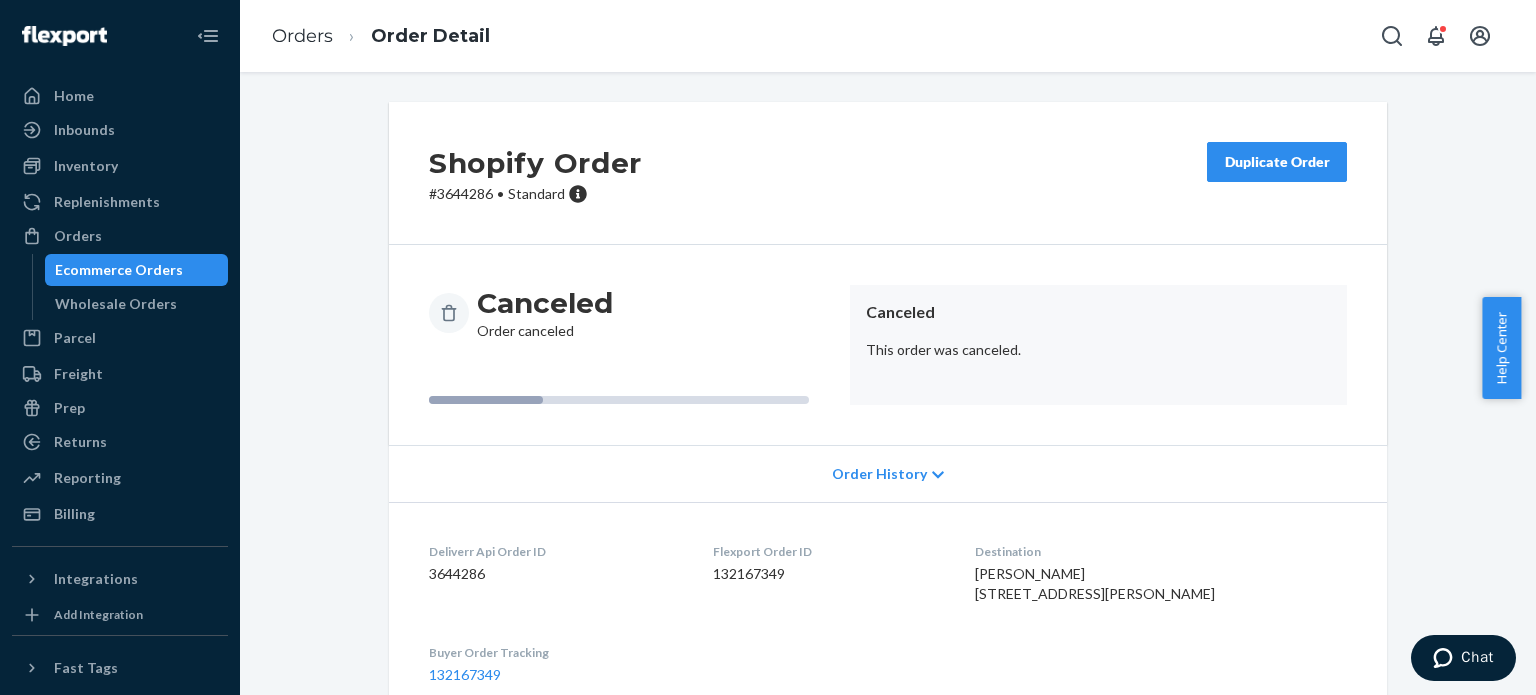 click on "Duplicate Order" at bounding box center (1277, 162) 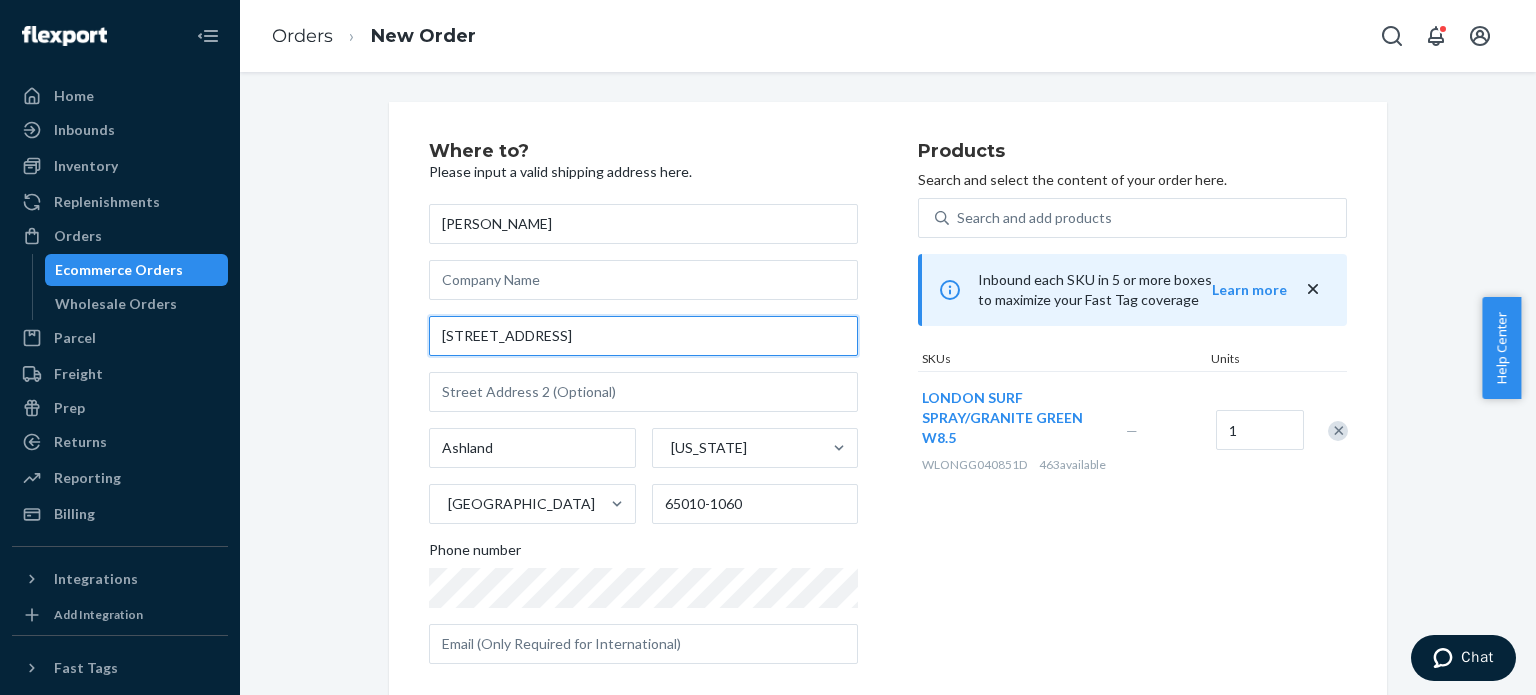 drag, startPoint x: 574, startPoint y: 319, endPoint x: 276, endPoint y: 291, distance: 299.31253 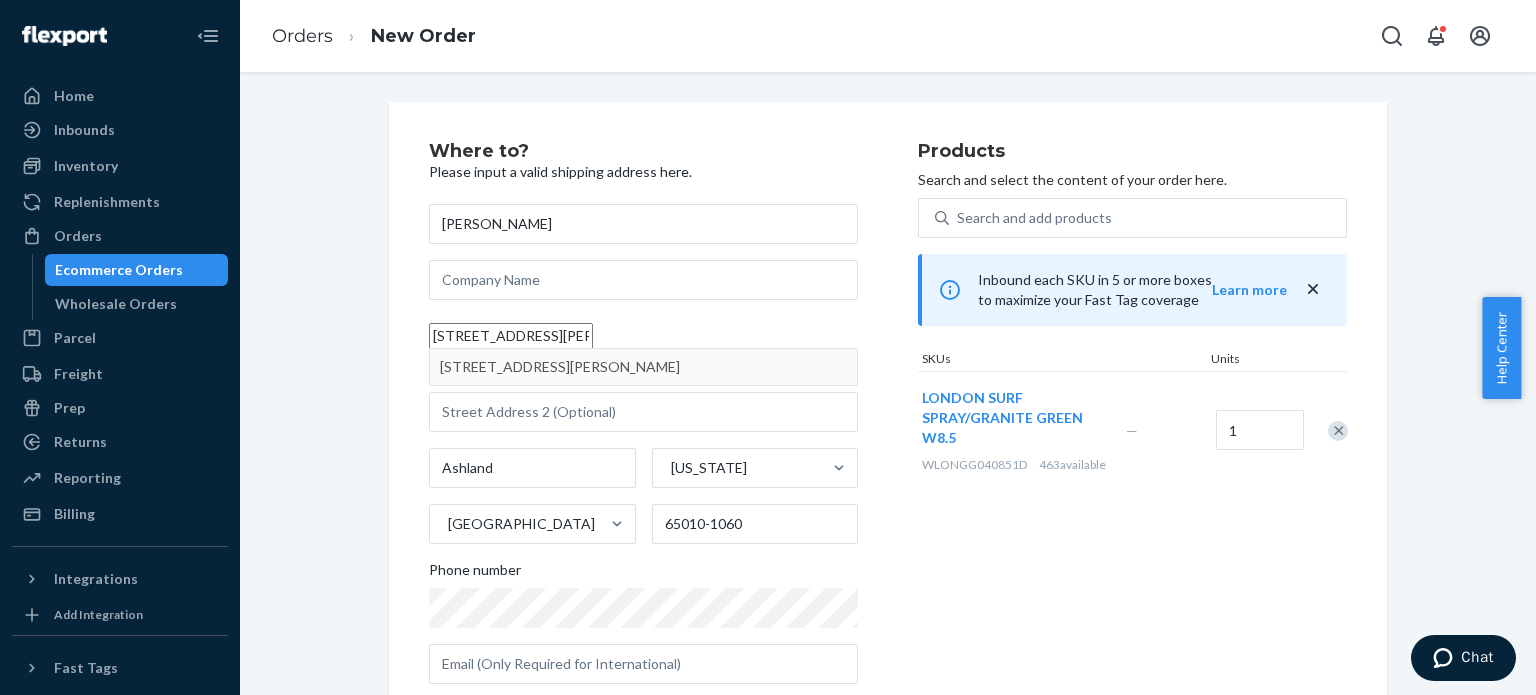 click on "[STREET_ADDRESS][PERSON_NAME]" at bounding box center (511, 336) 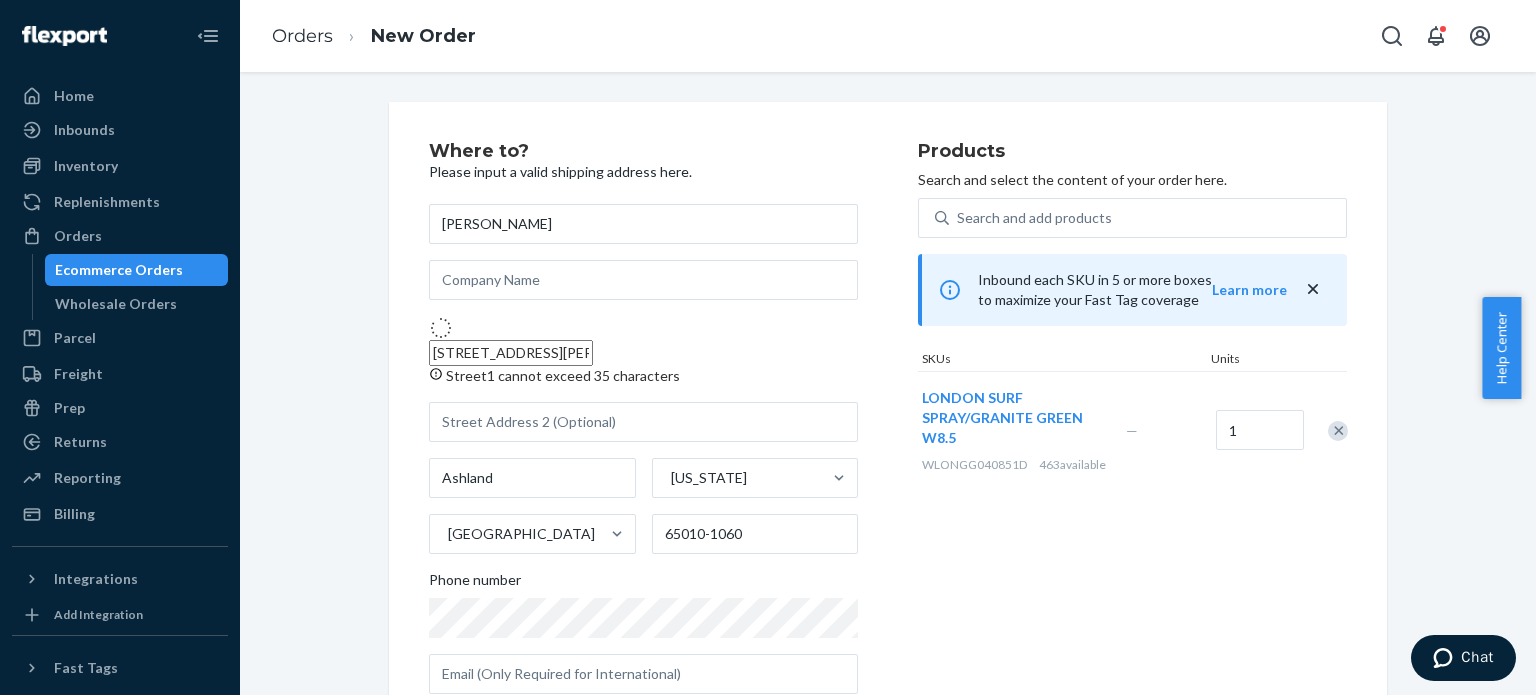 type on "[STREET_ADDRESS][PERSON_NAME]" 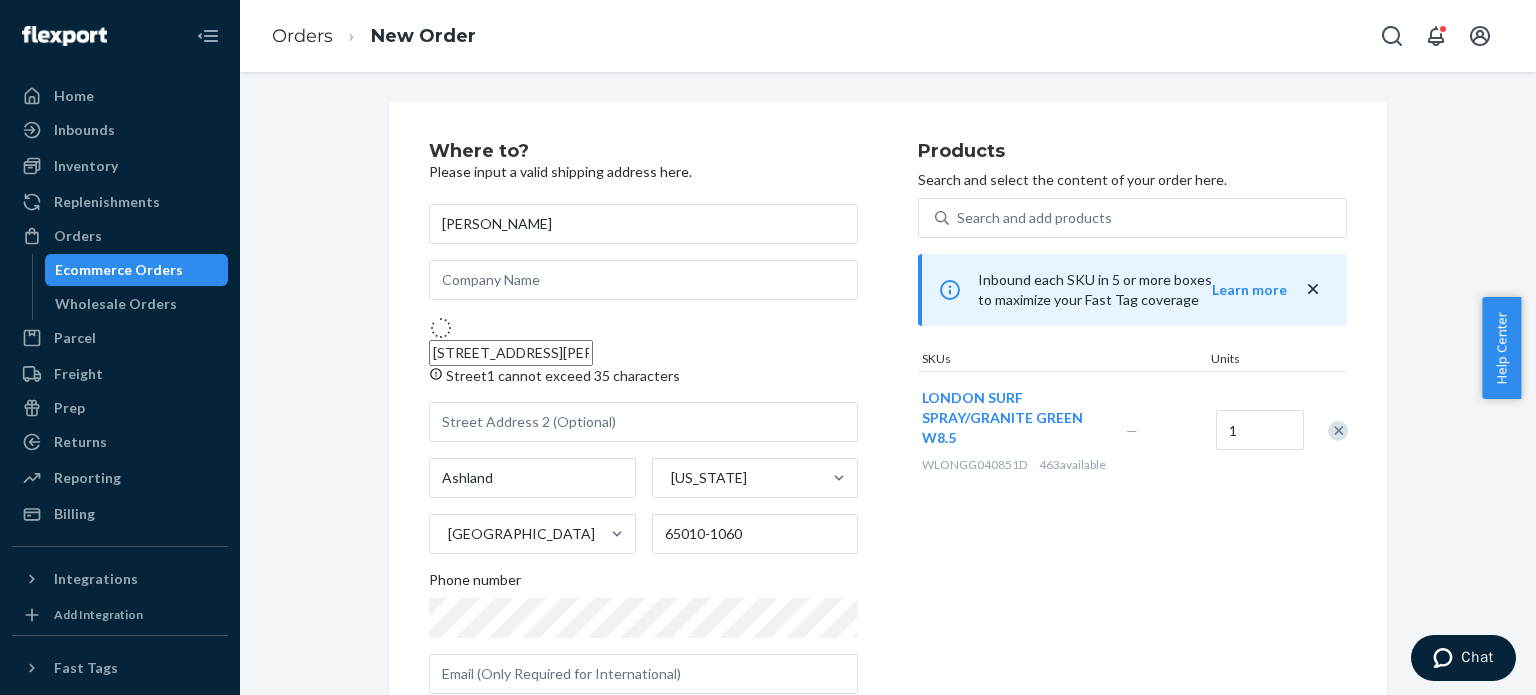 type on "Sahuarita" 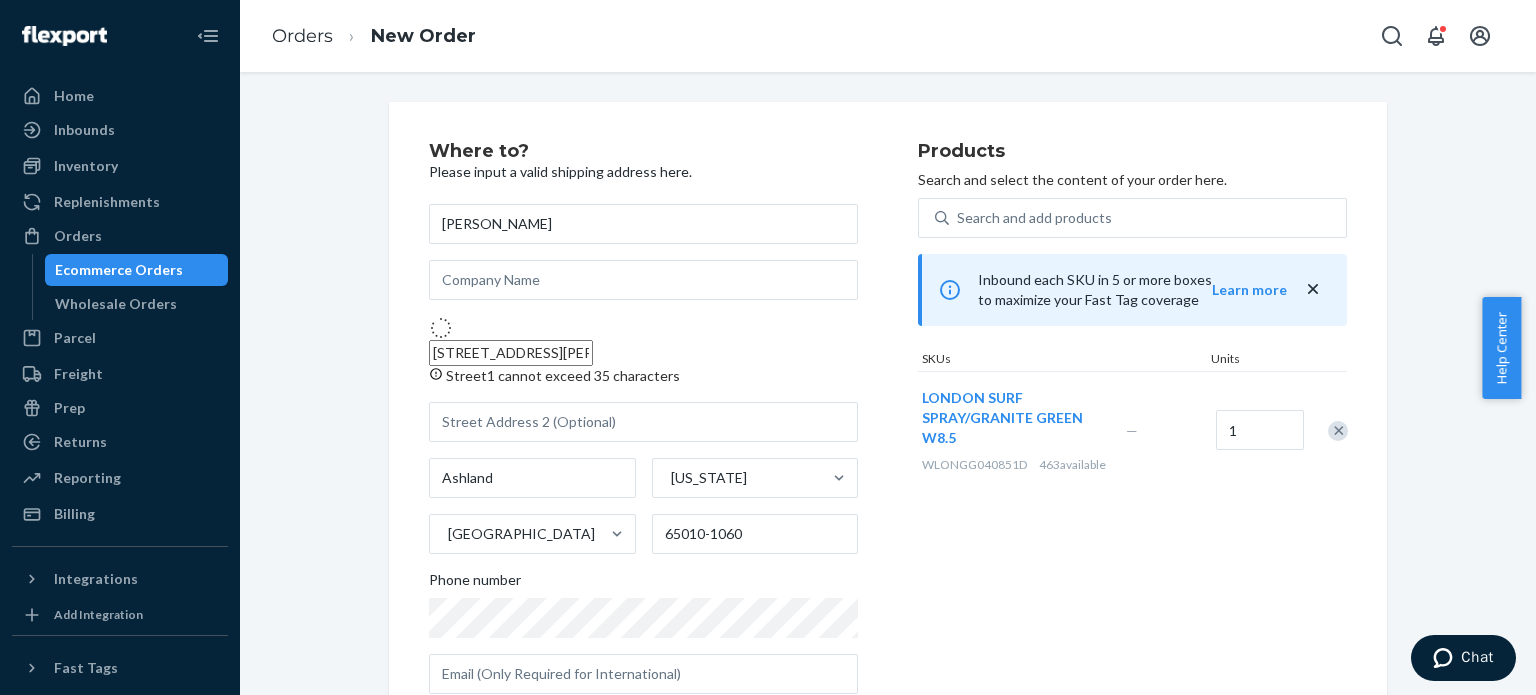 type on "85629" 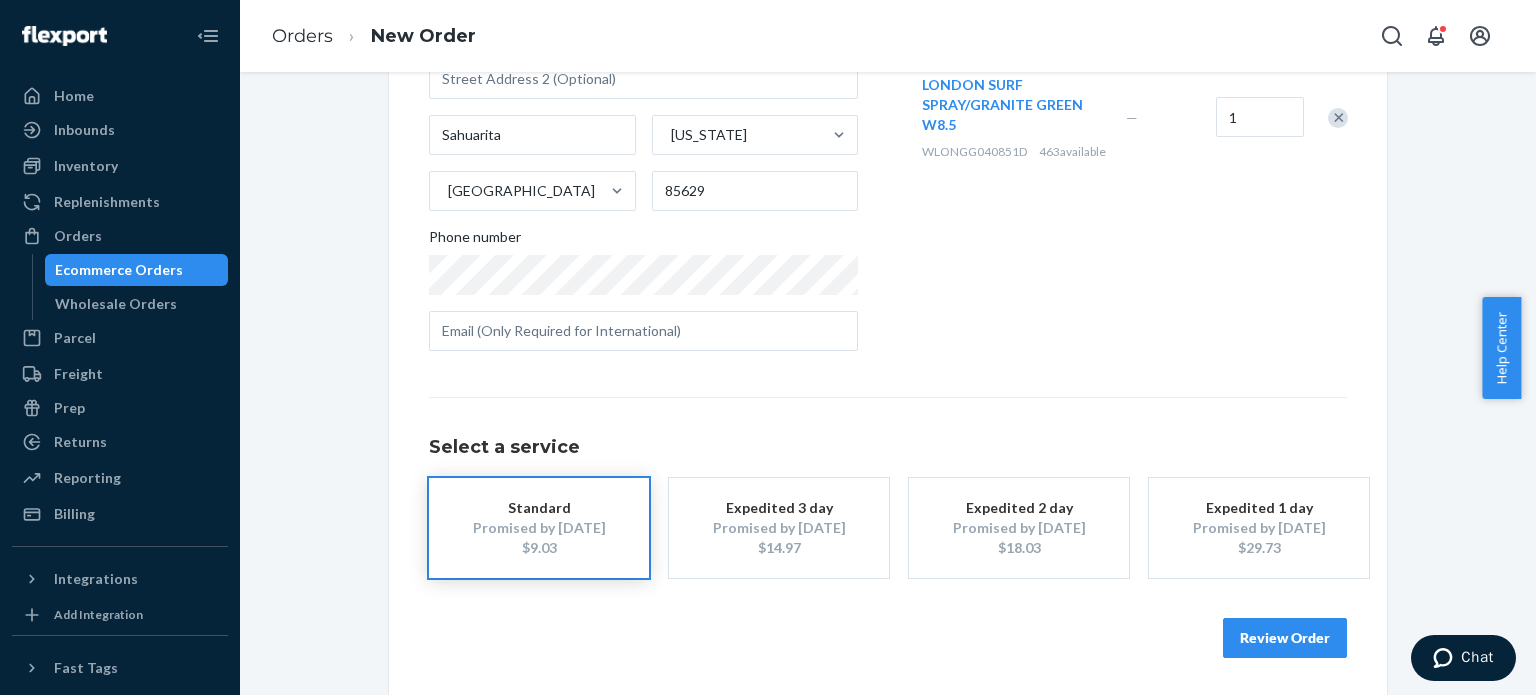 scroll, scrollTop: 315, scrollLeft: 0, axis: vertical 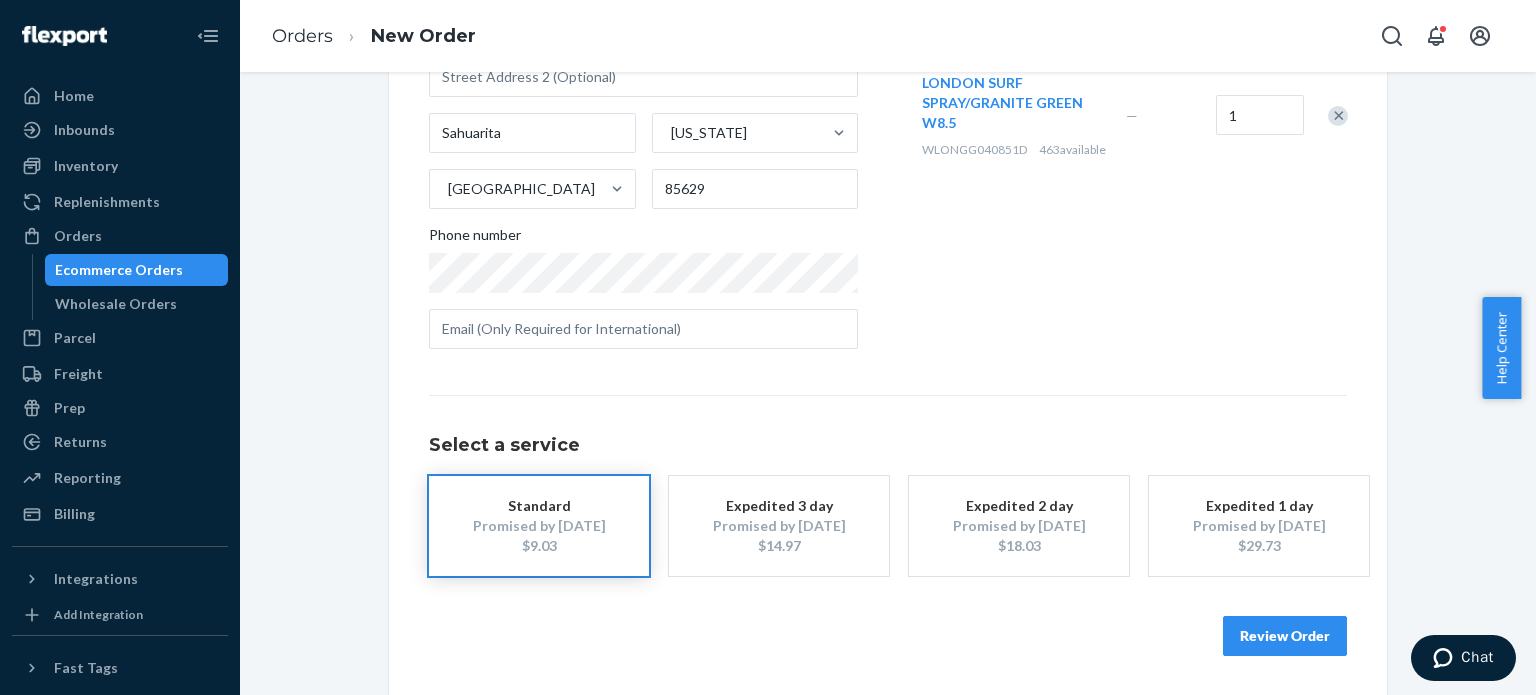 click on "Review Order" at bounding box center (1285, 636) 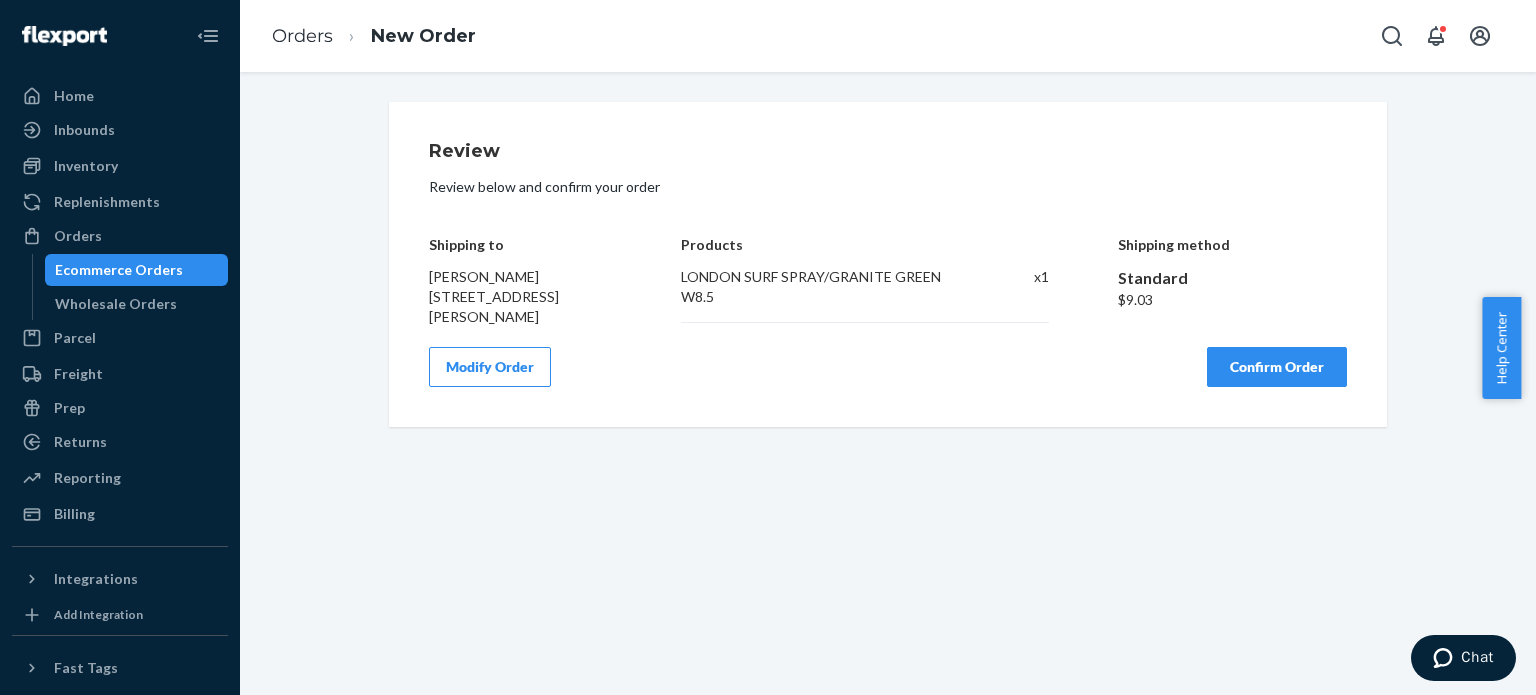 click on "Modify Order" at bounding box center (490, 367) 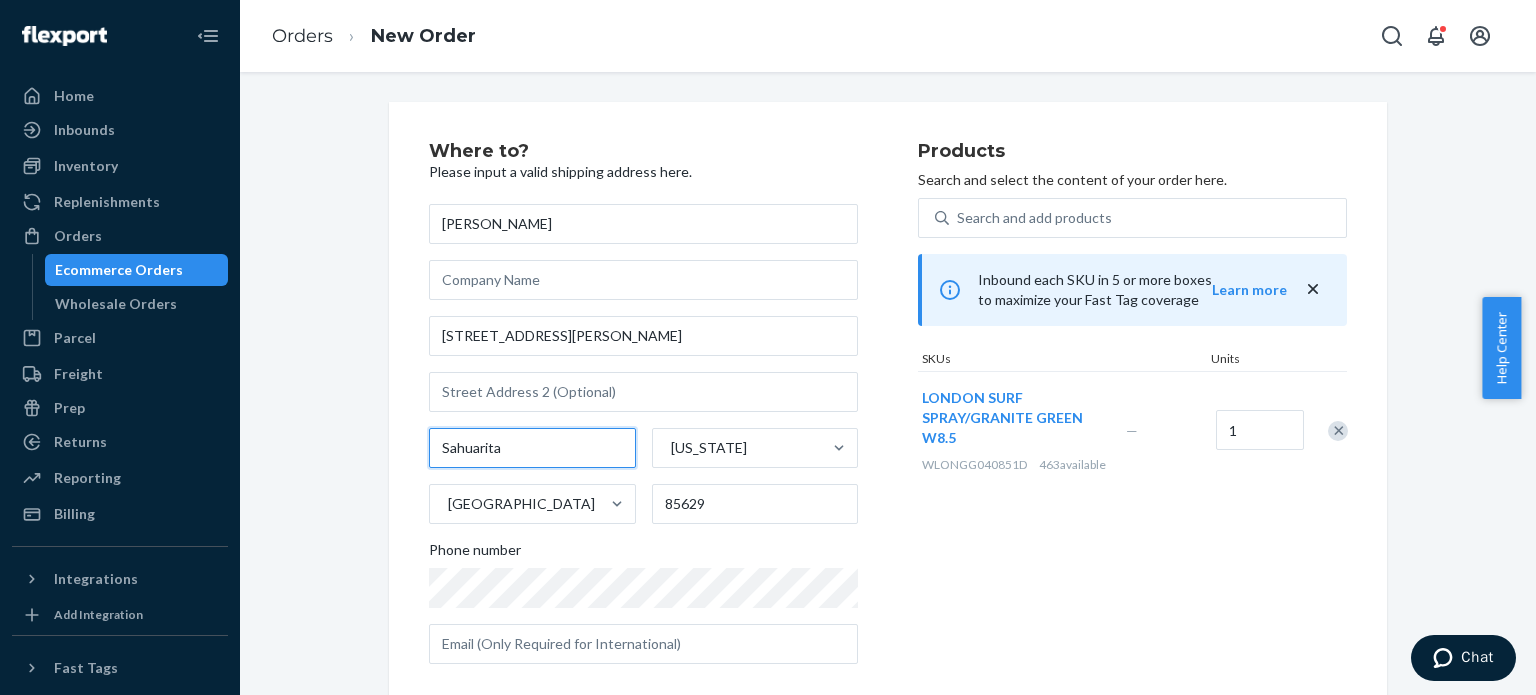 drag, startPoint x: 540, startPoint y: 445, endPoint x: 305, endPoint y: 445, distance: 235 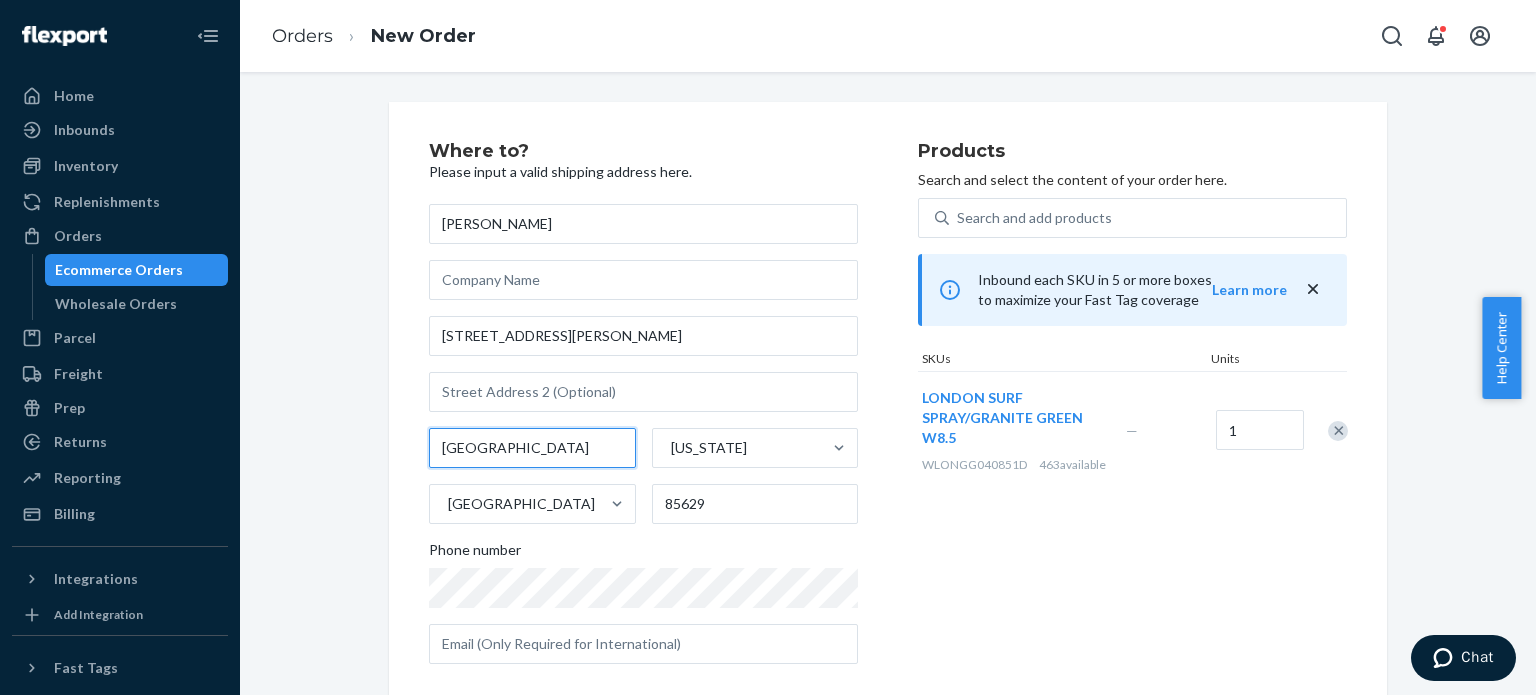 type on "[GEOGRAPHIC_DATA]" 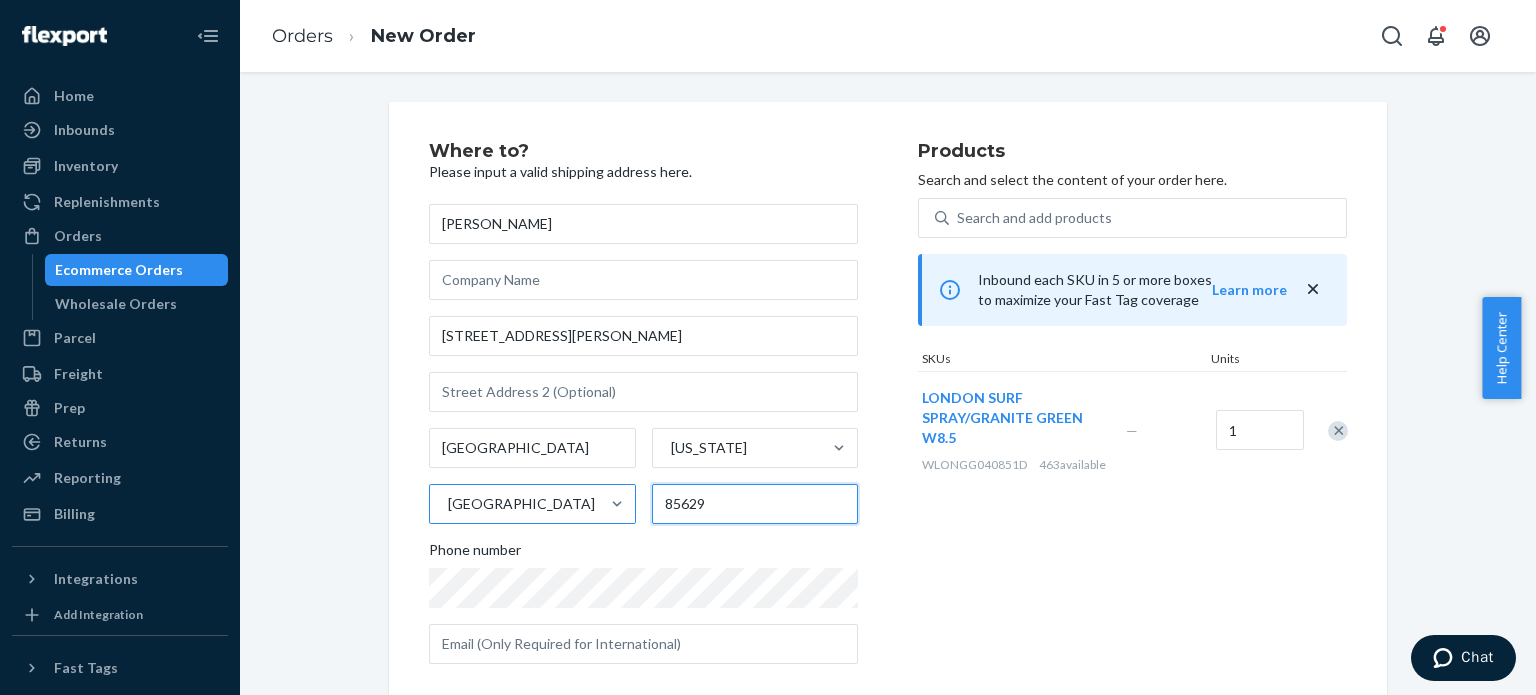 drag, startPoint x: 706, startPoint y: 492, endPoint x: 540, endPoint y: 493, distance: 166.003 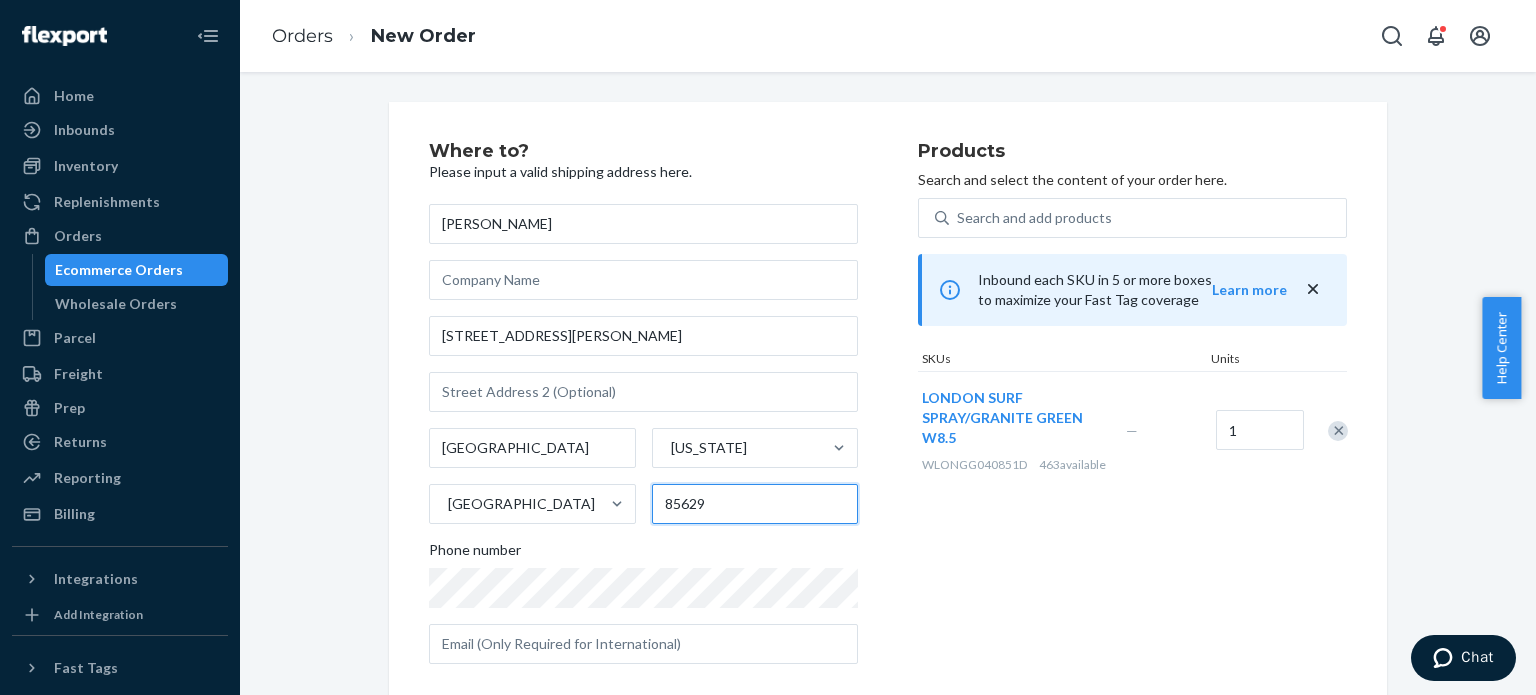 paste on "14" 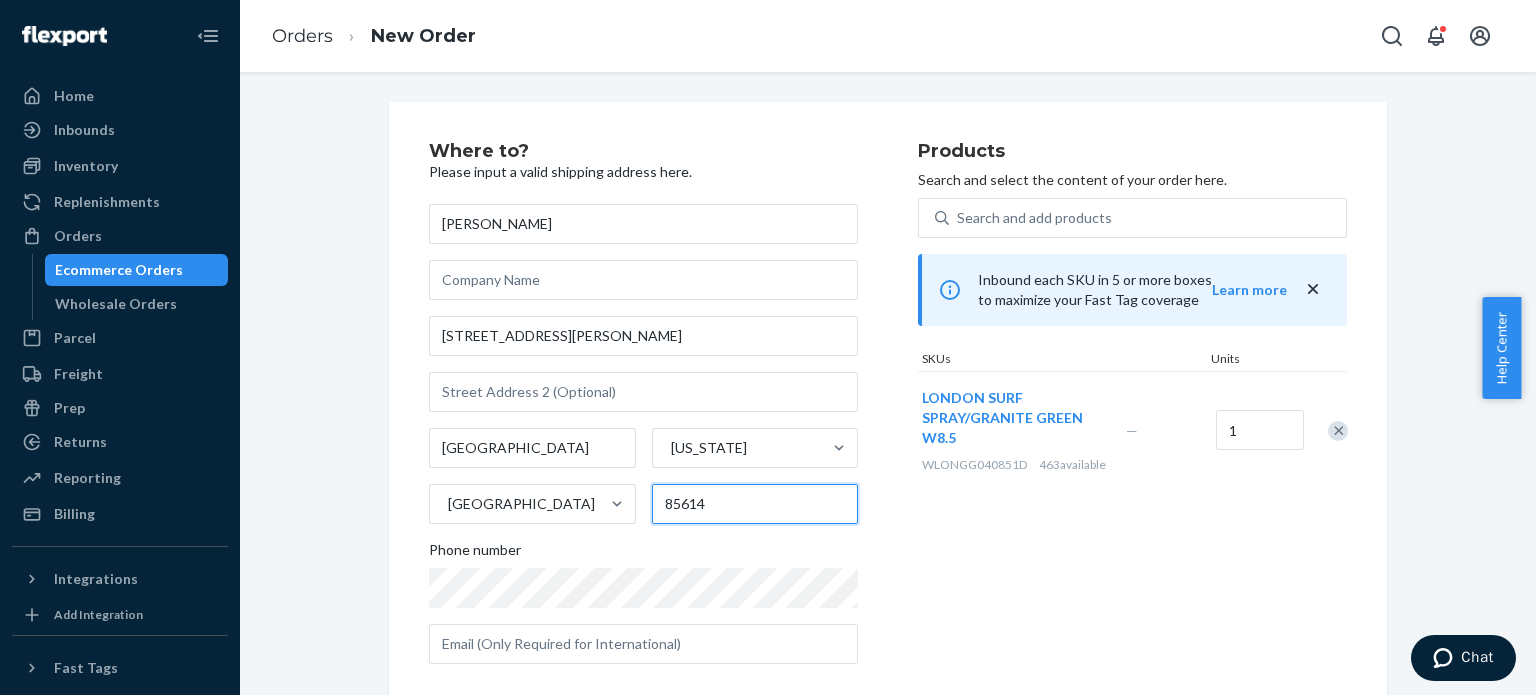 type on "85614" 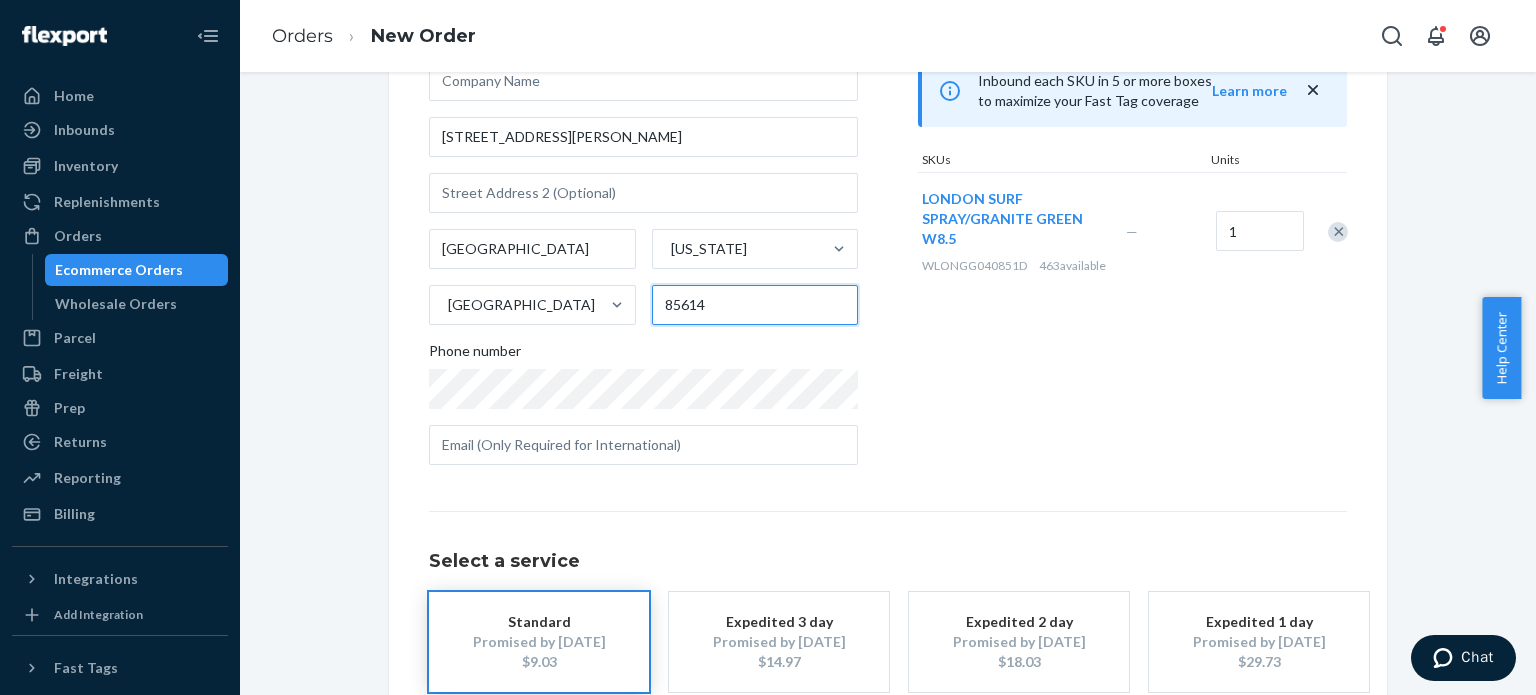 scroll, scrollTop: 300, scrollLeft: 0, axis: vertical 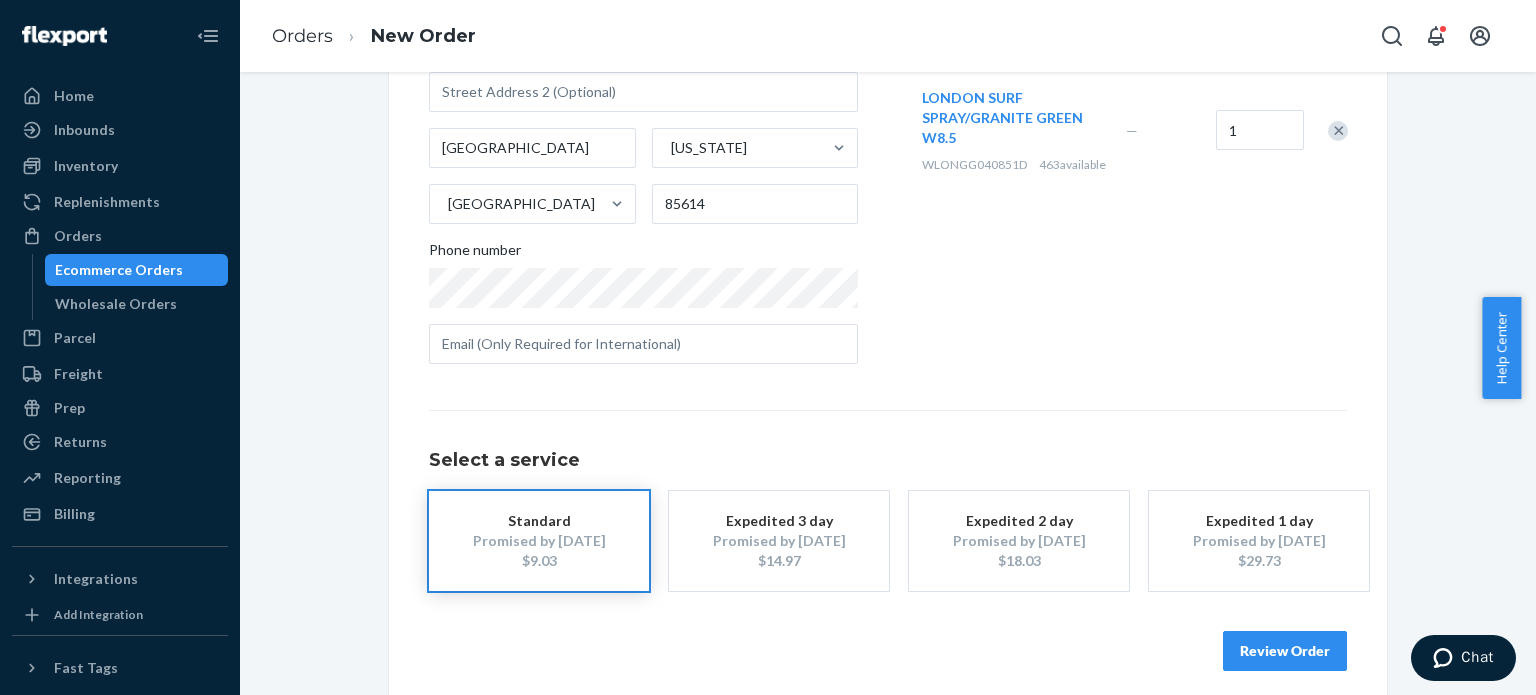 click on "Review Order" at bounding box center [1285, 651] 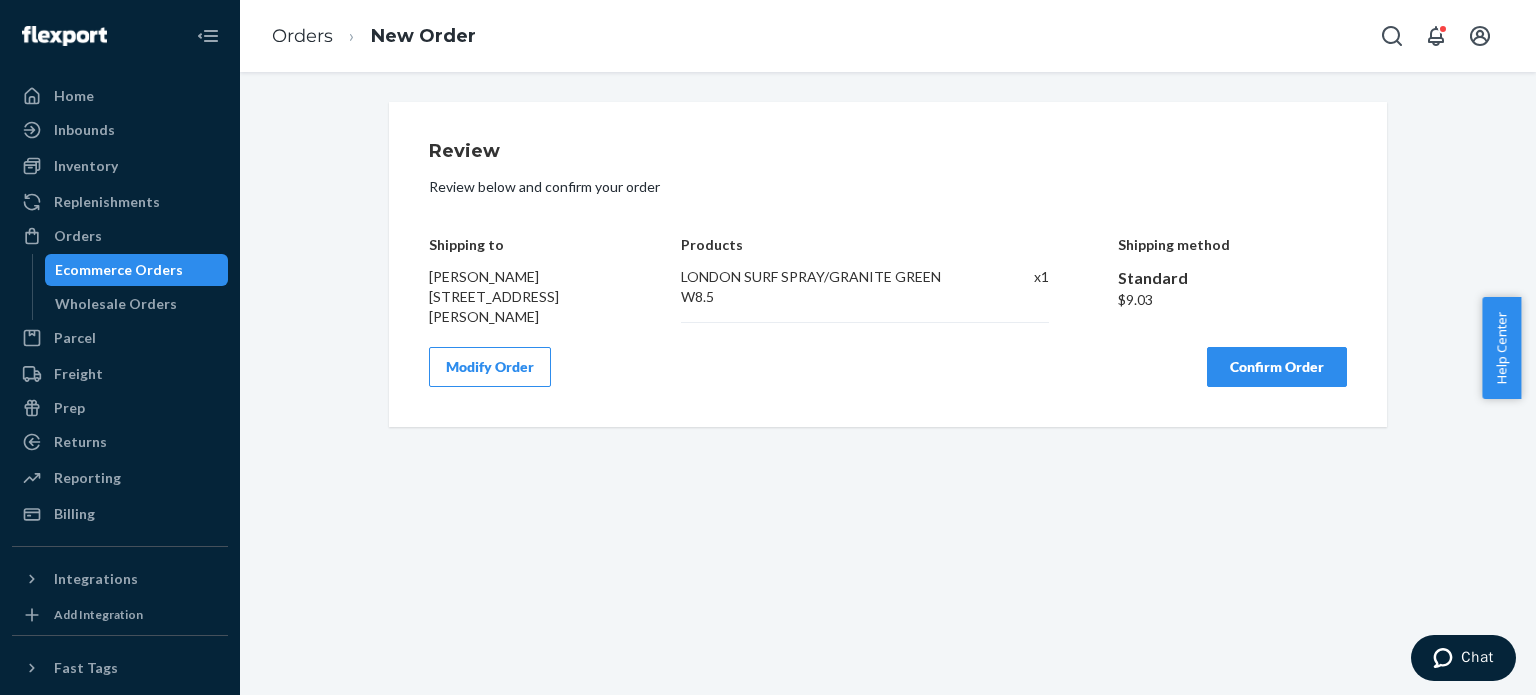 click on "Confirm Order" at bounding box center [1277, 367] 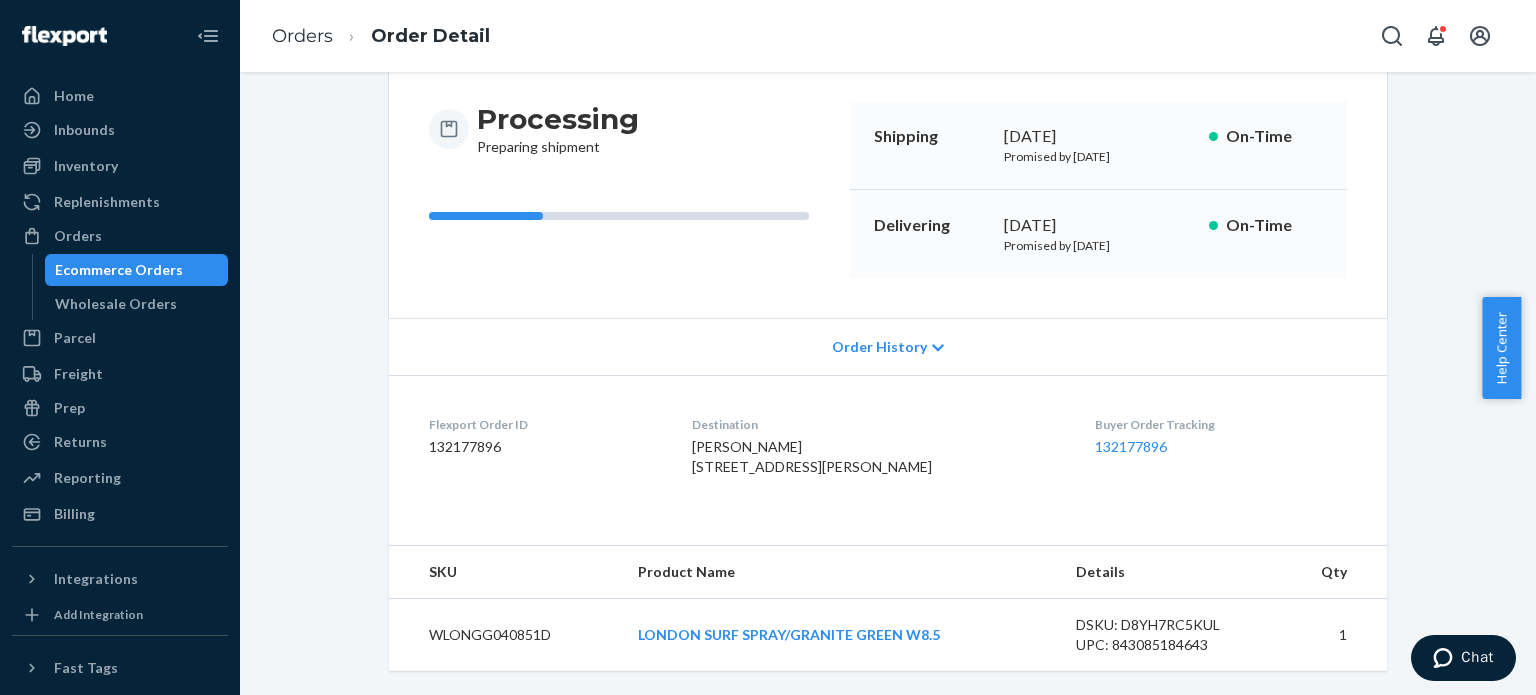 scroll, scrollTop: 0, scrollLeft: 0, axis: both 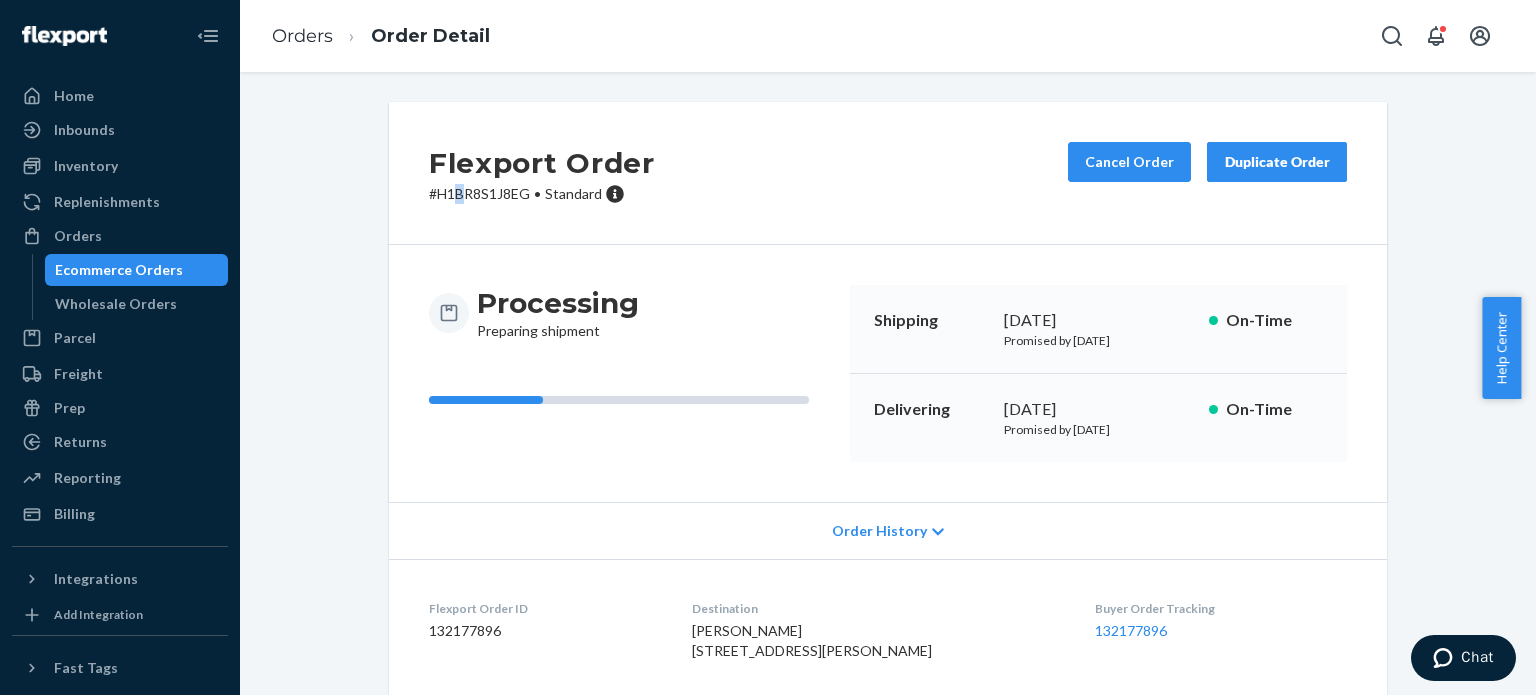 click on "# H1BR8S1J8EG • Standard" at bounding box center [542, 194] 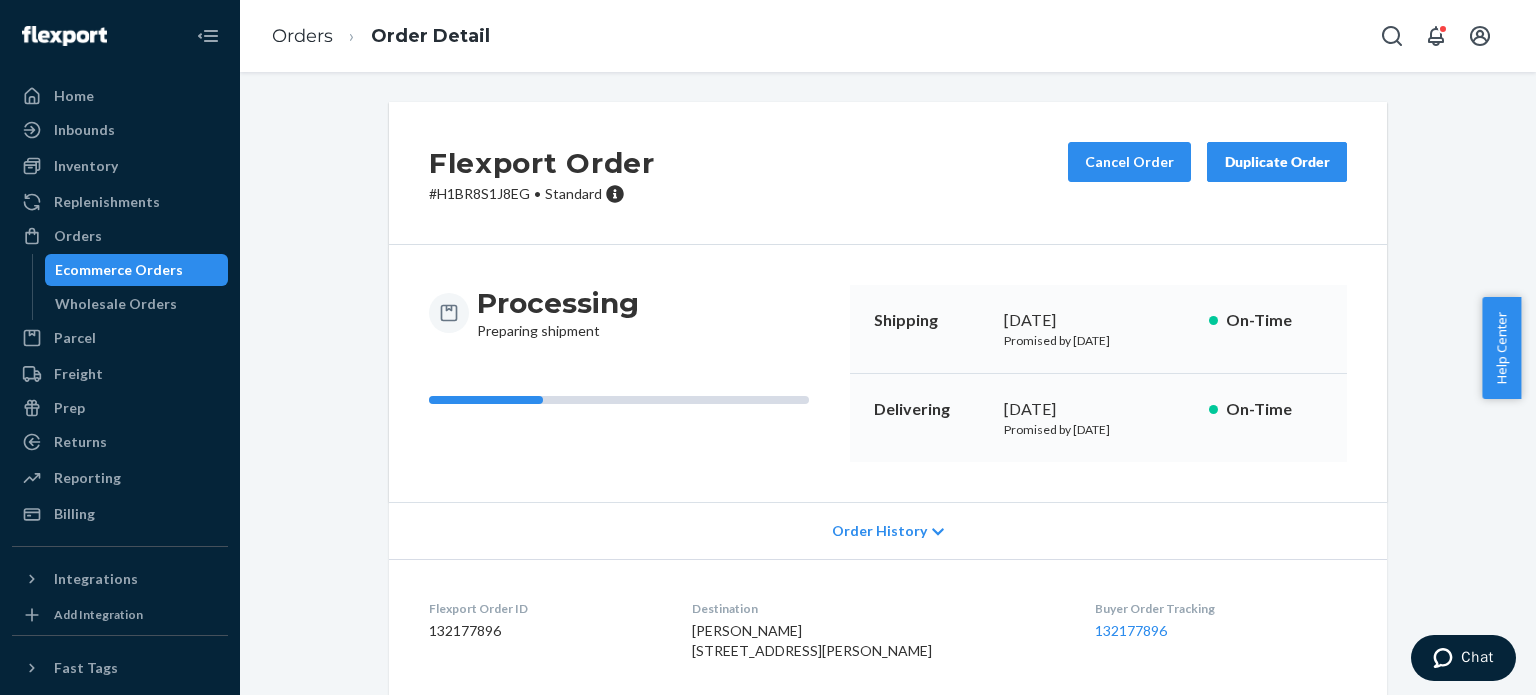 click on "Flexport Order # H1BR8S1J8EG • Standard Cancel Order Duplicate Order" at bounding box center [888, 173] 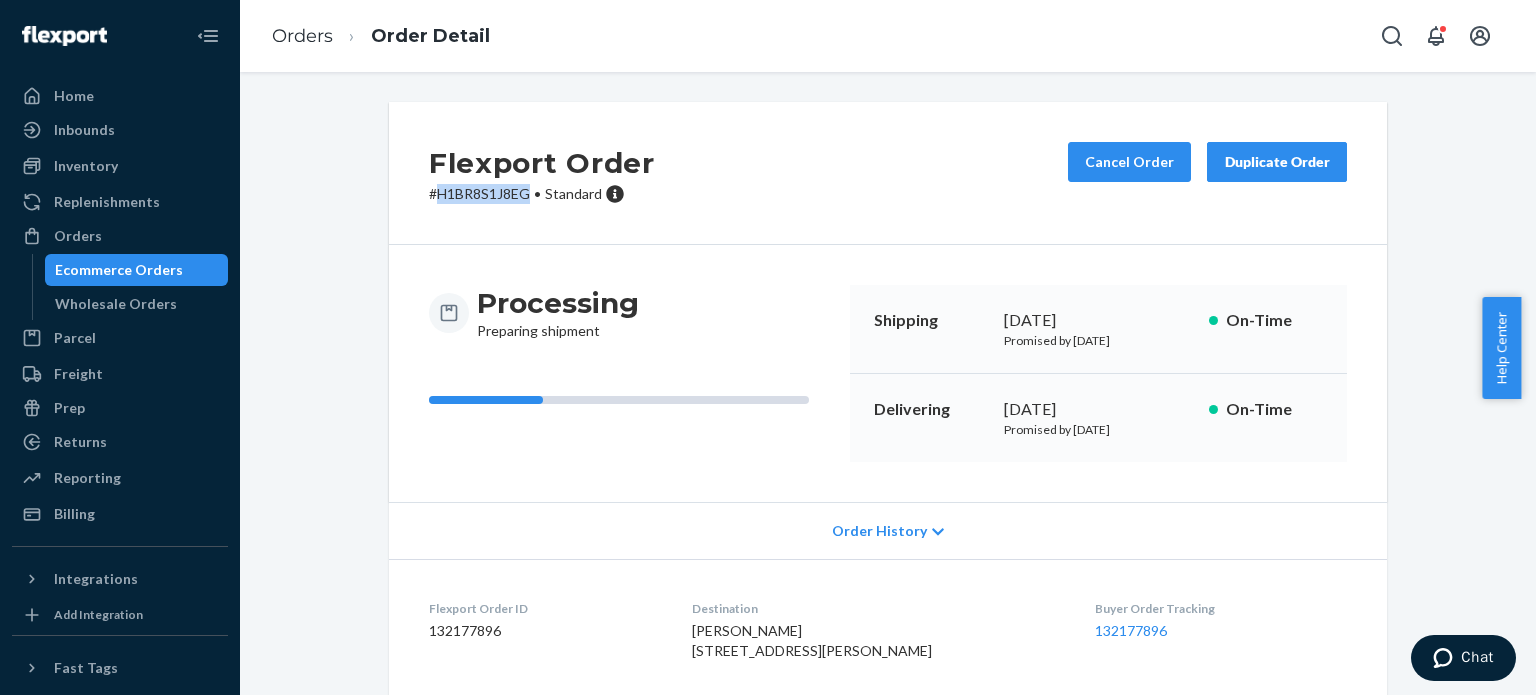 click on "# H1BR8S1J8EG • Standard" at bounding box center [542, 194] 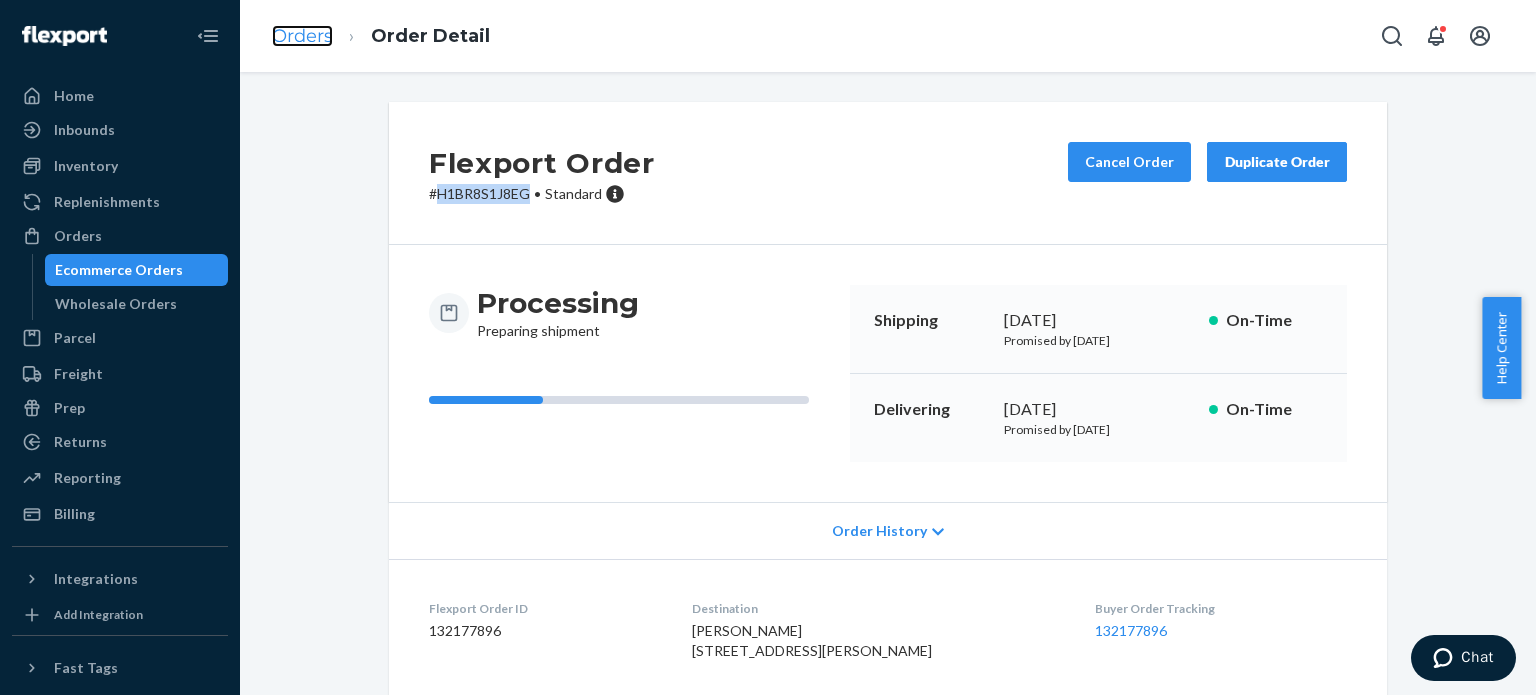 click on "Orders" at bounding box center (302, 36) 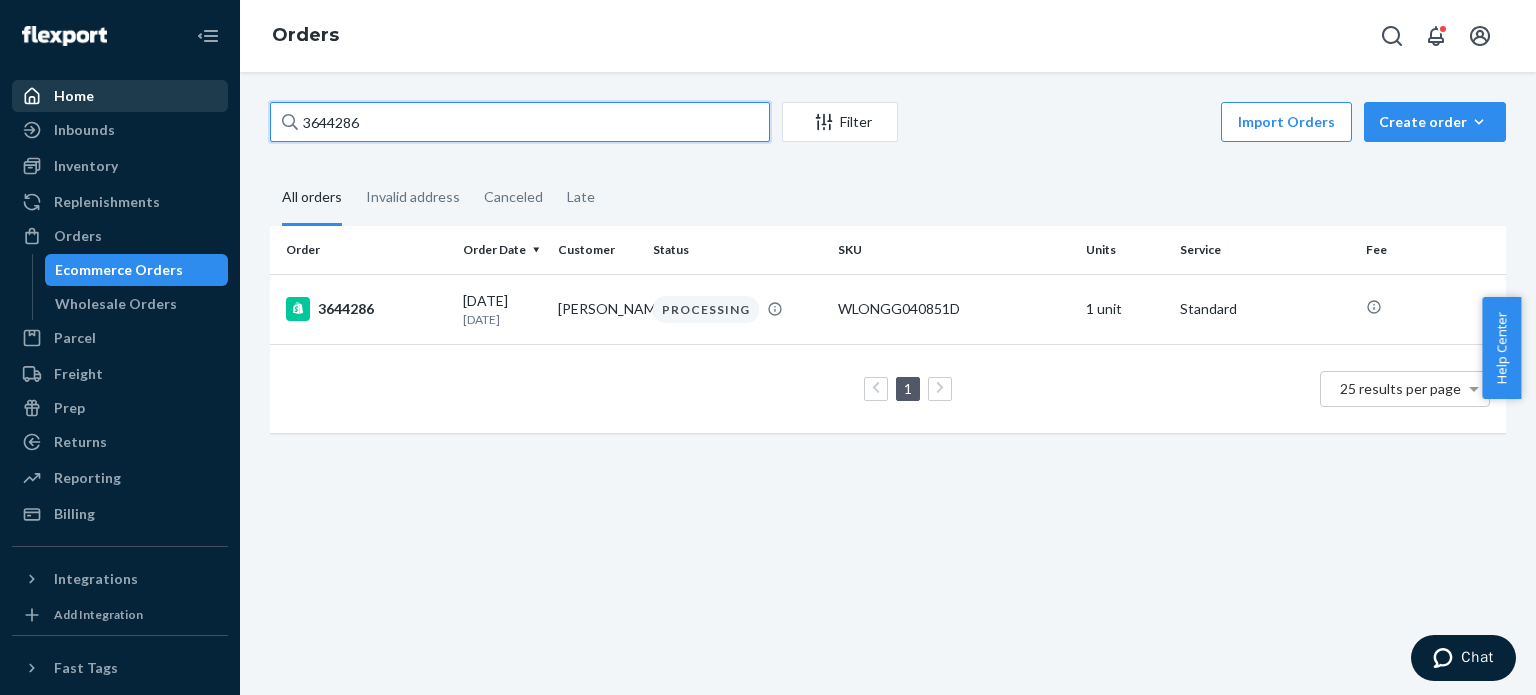 drag, startPoint x: 463, startPoint y: 117, endPoint x: 68, endPoint y: 105, distance: 395.18225 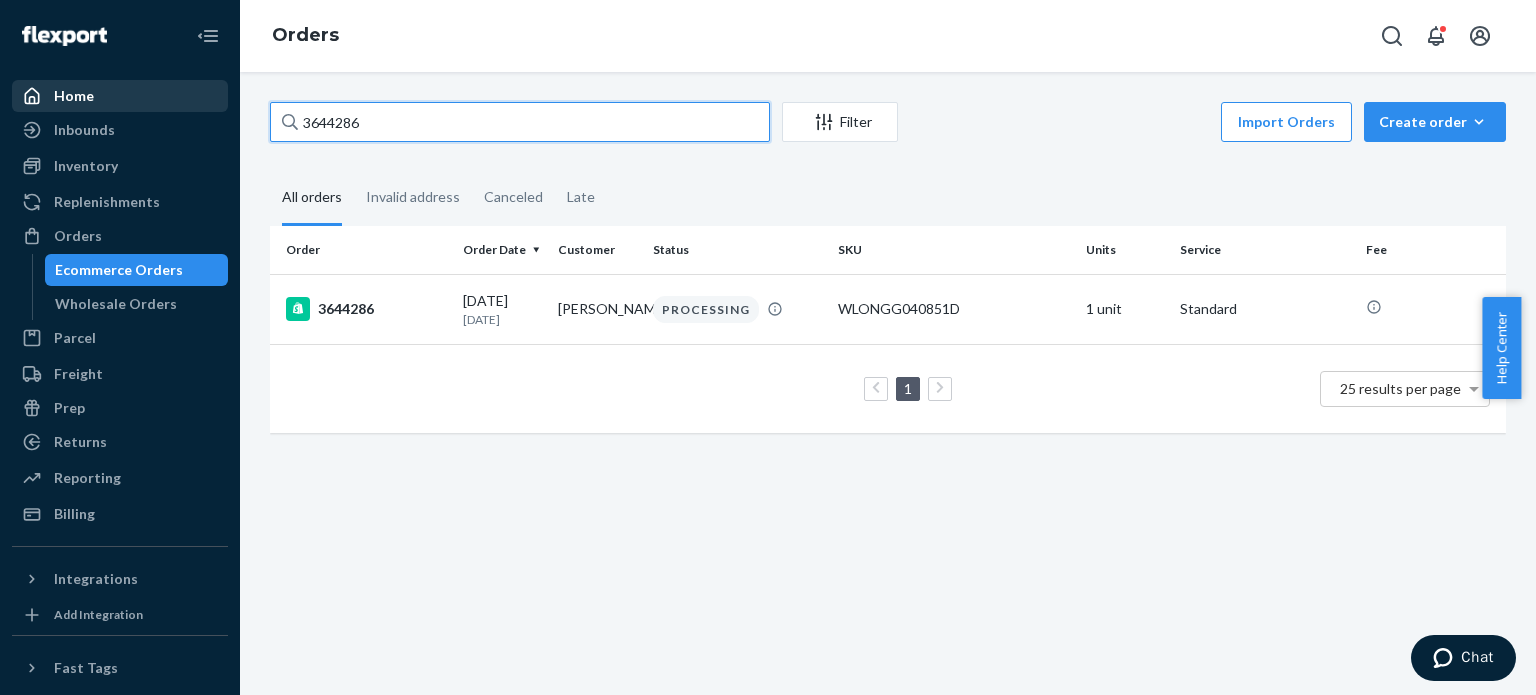 click on "Home Inbounds Shipping Plans Problems Inventory Products Replenishments Orders Ecommerce Orders Wholesale Orders Parcel Parcel orders Integrations Freight Prep Returns All Returns Settings Packages Reporting Reports Analytics Billing Integrations Add Integration Fast Tags Add Fast Tag Settings Talk to Support Help Center Give Feedback Orders 3644286 Filter Import Orders Create order Ecommerce order Removal order All orders Invalid address Canceled Late Order Order Date Customer Status SKU Units Service Fee 3644286 [DATE] [DATE] [PERSON_NAME] PROCESSING WLONGG040851D 1 unit Standard 1 25 results per page" at bounding box center (768, 347) 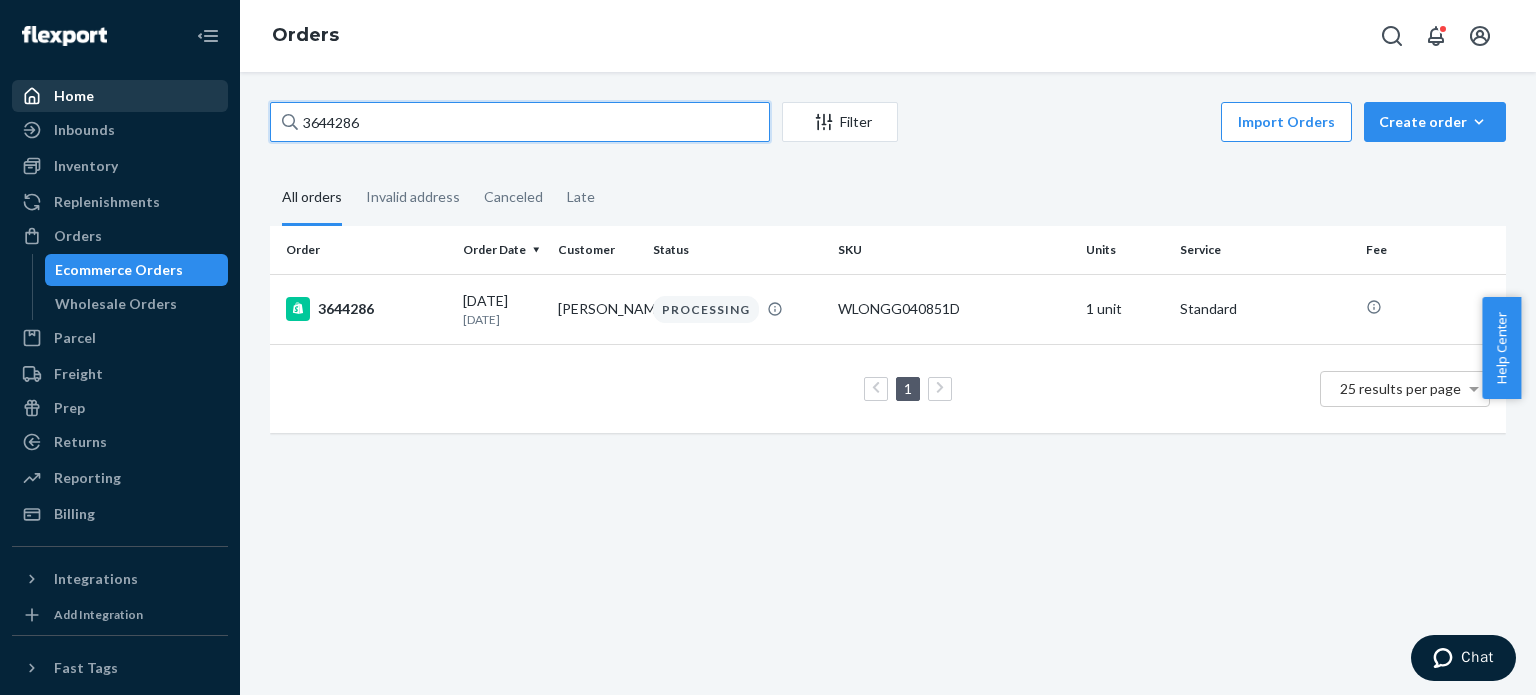 paste on "SJ8AZJCRGG" 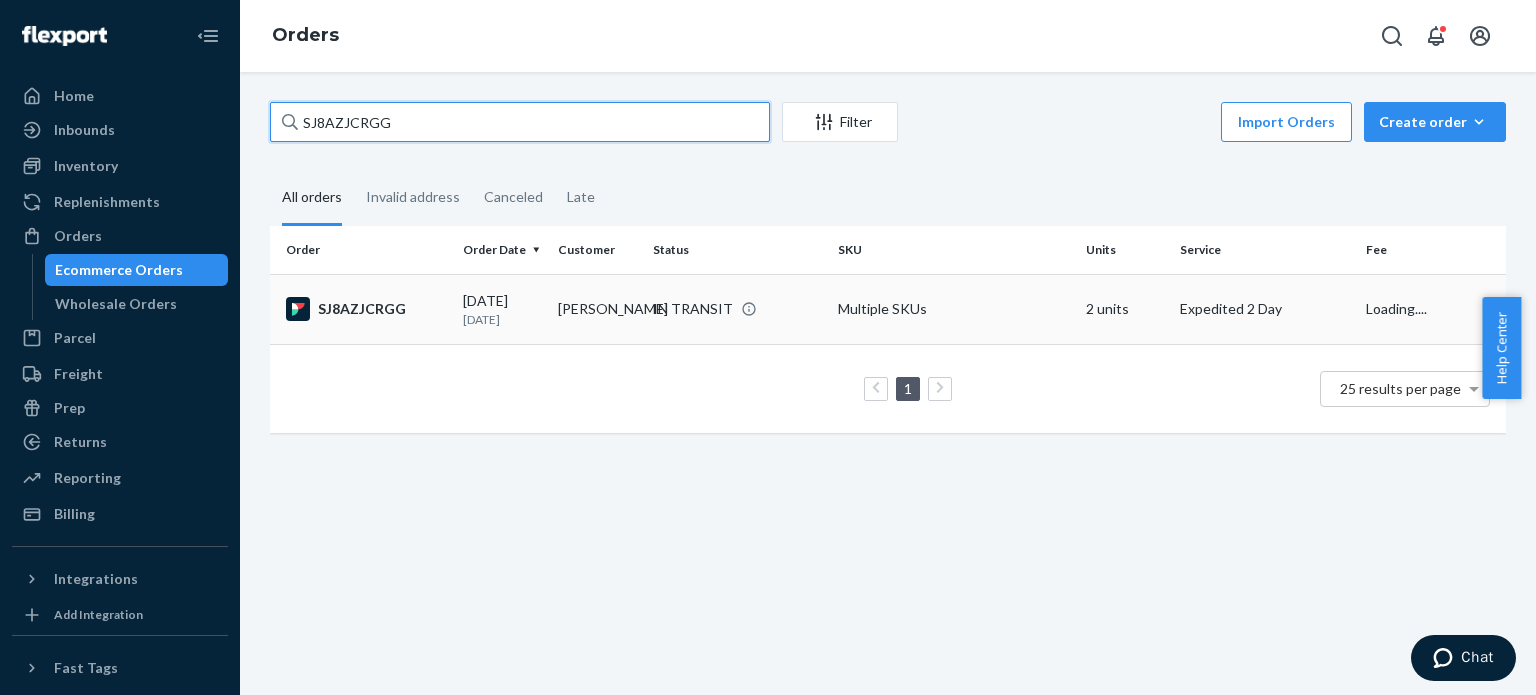 type on "SJ8AZJCRGG" 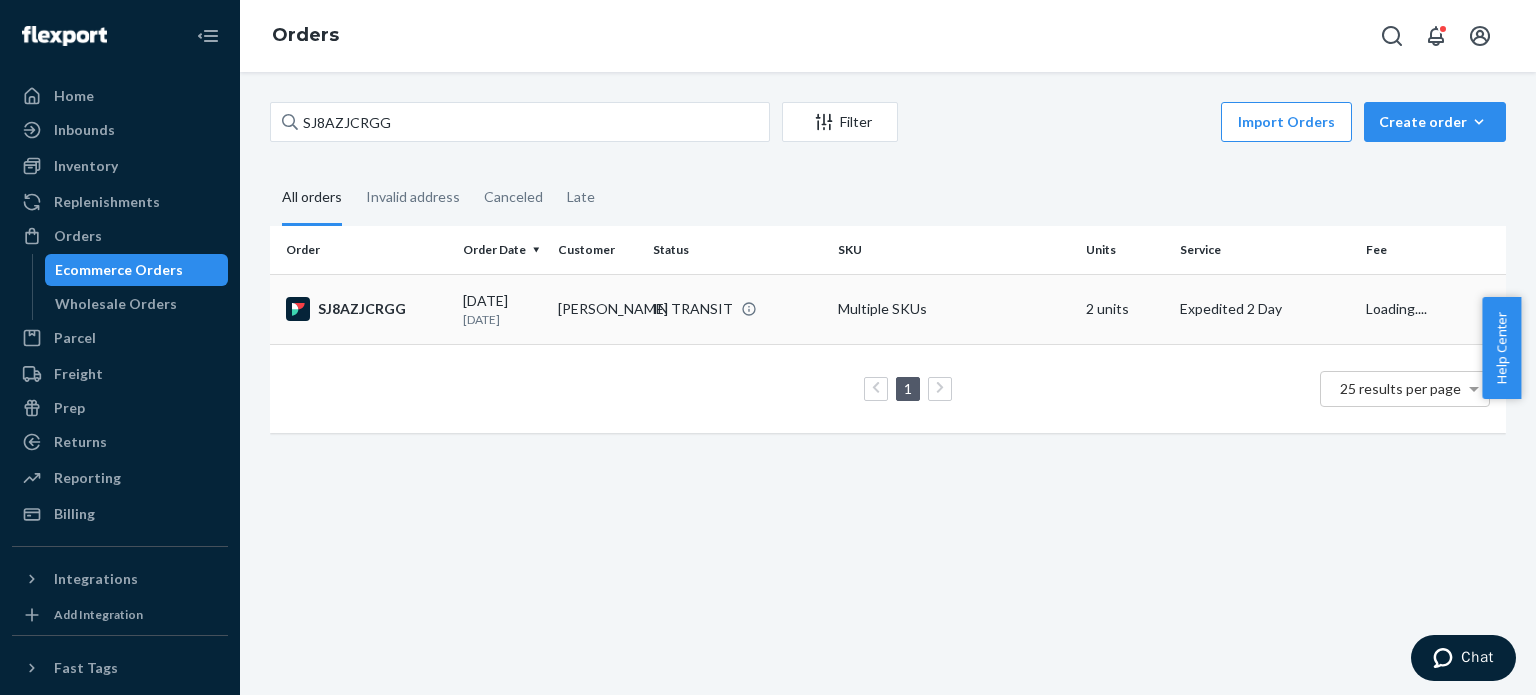 click on "SJ8AZJCRGG" at bounding box center [362, 309] 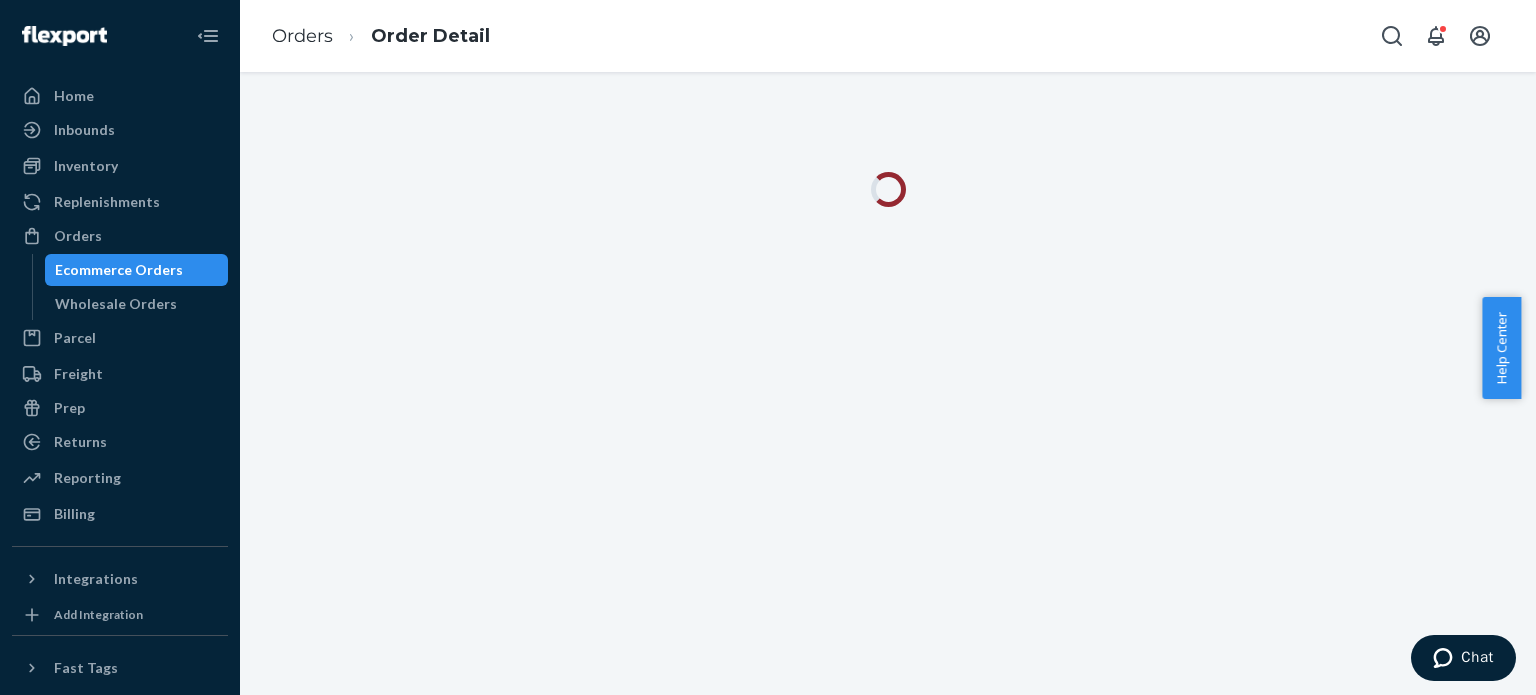 click at bounding box center (888, 383) 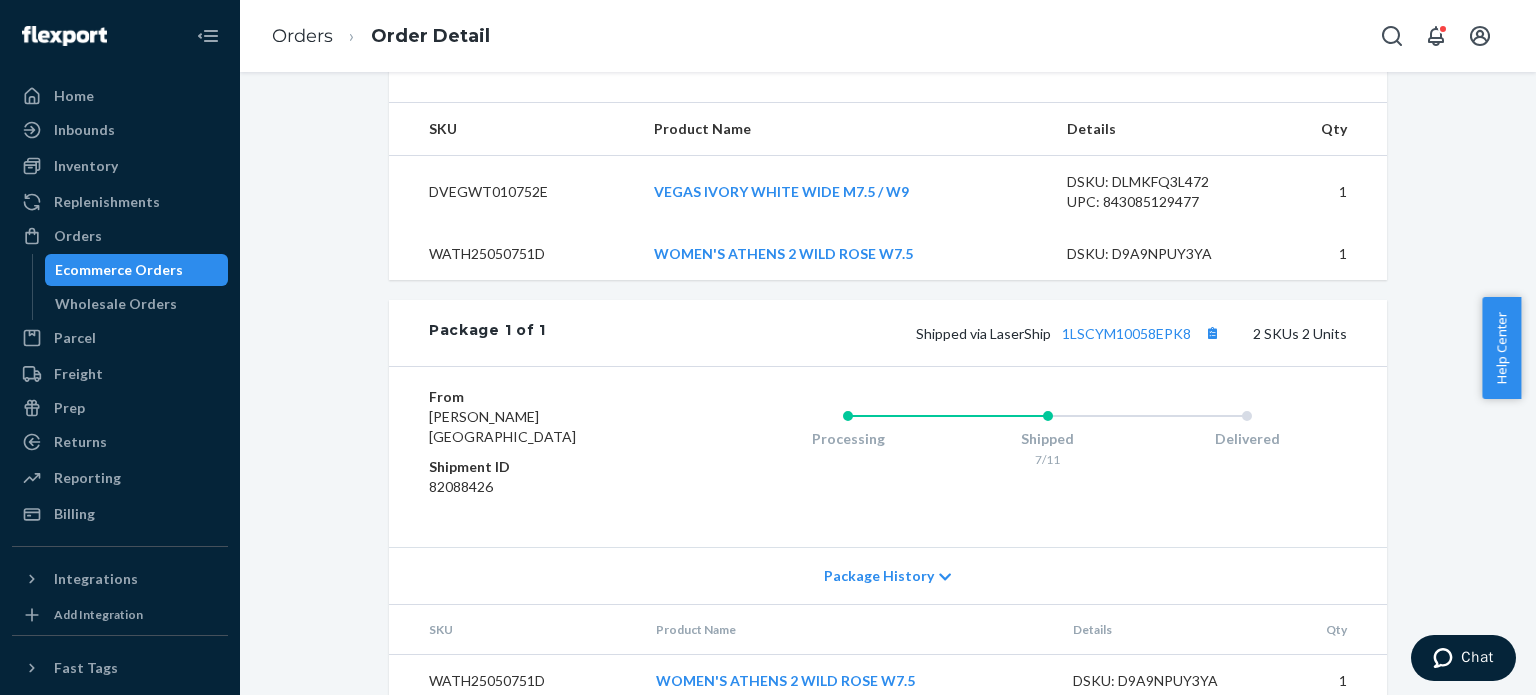 scroll, scrollTop: 772, scrollLeft: 0, axis: vertical 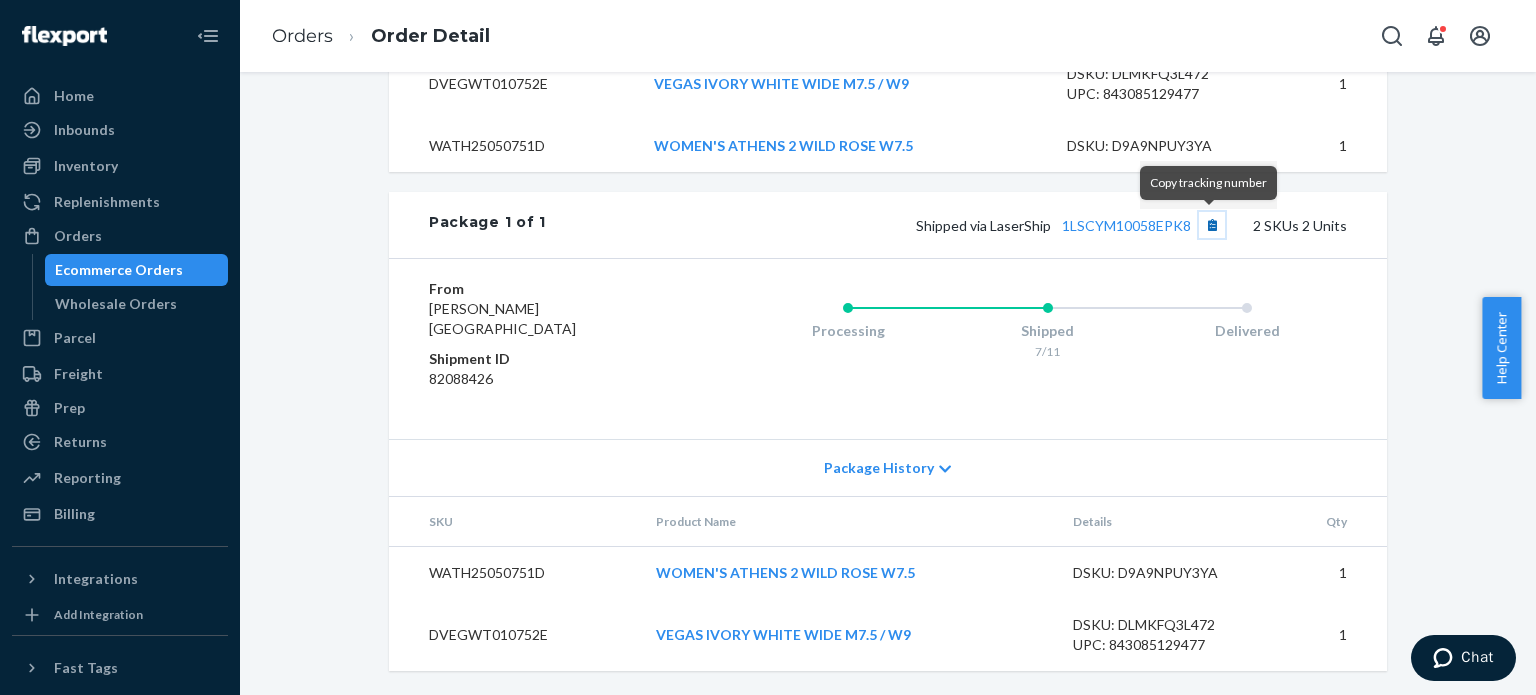 click at bounding box center [1212, 225] 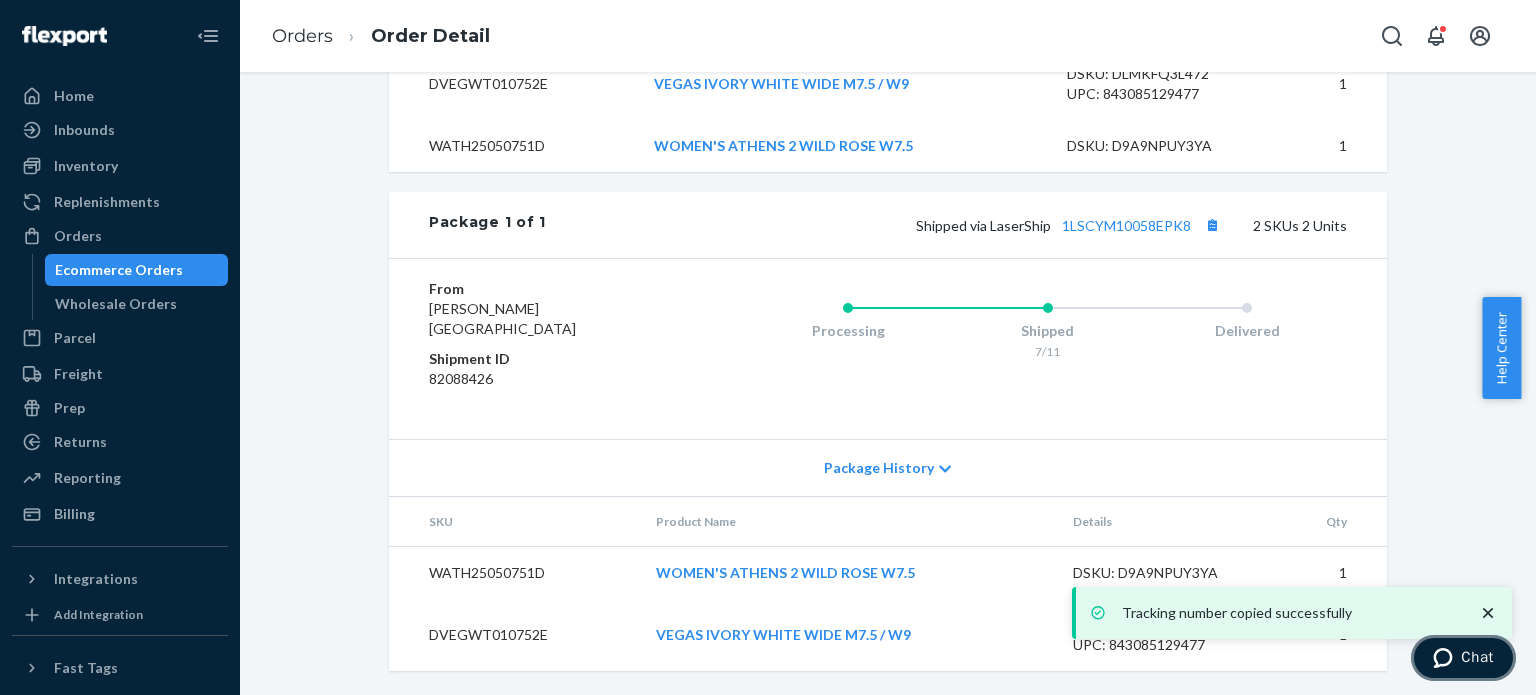 click on "Chat" at bounding box center [1463, 658] 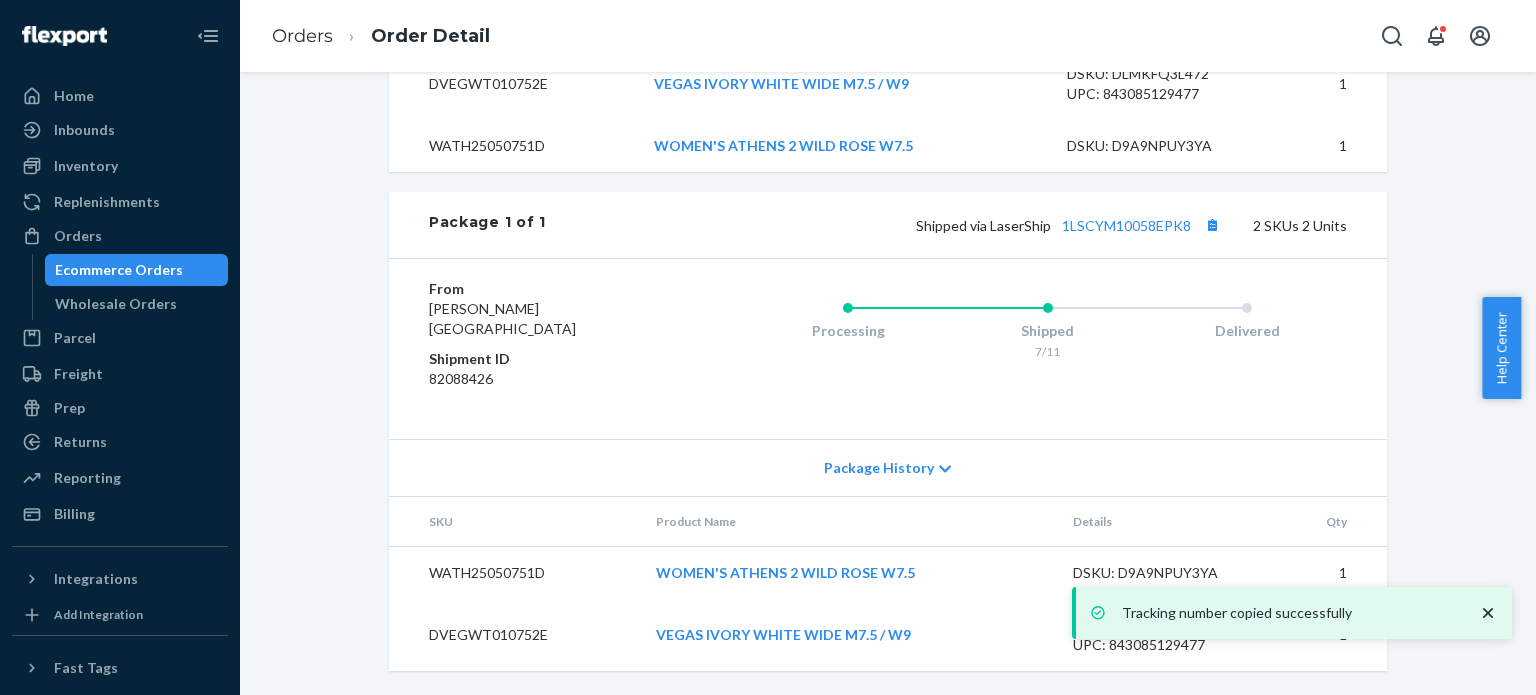 scroll, scrollTop: 0, scrollLeft: 0, axis: both 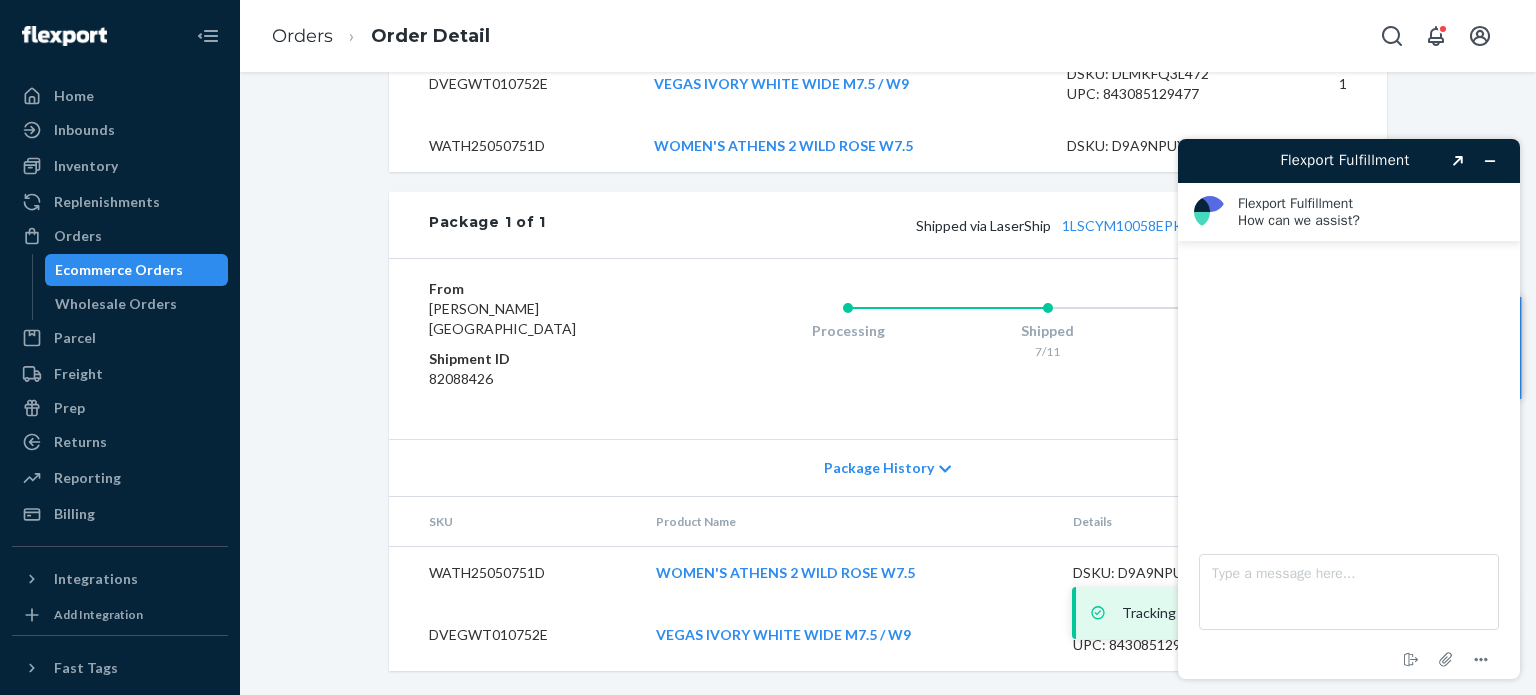click on "Type a message here... End chat Attach file Options" at bounding box center (1349, 605) 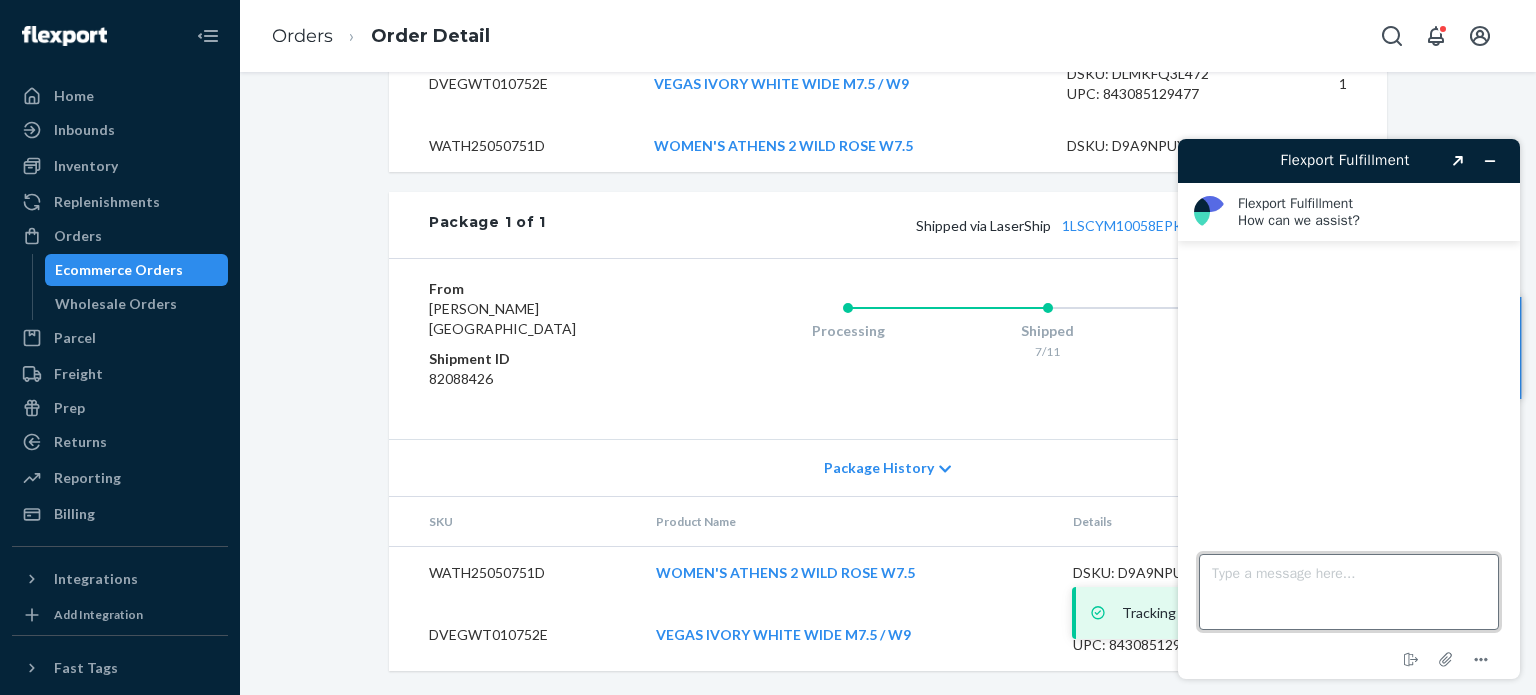 click on "Type a message here..." at bounding box center (1349, 592) 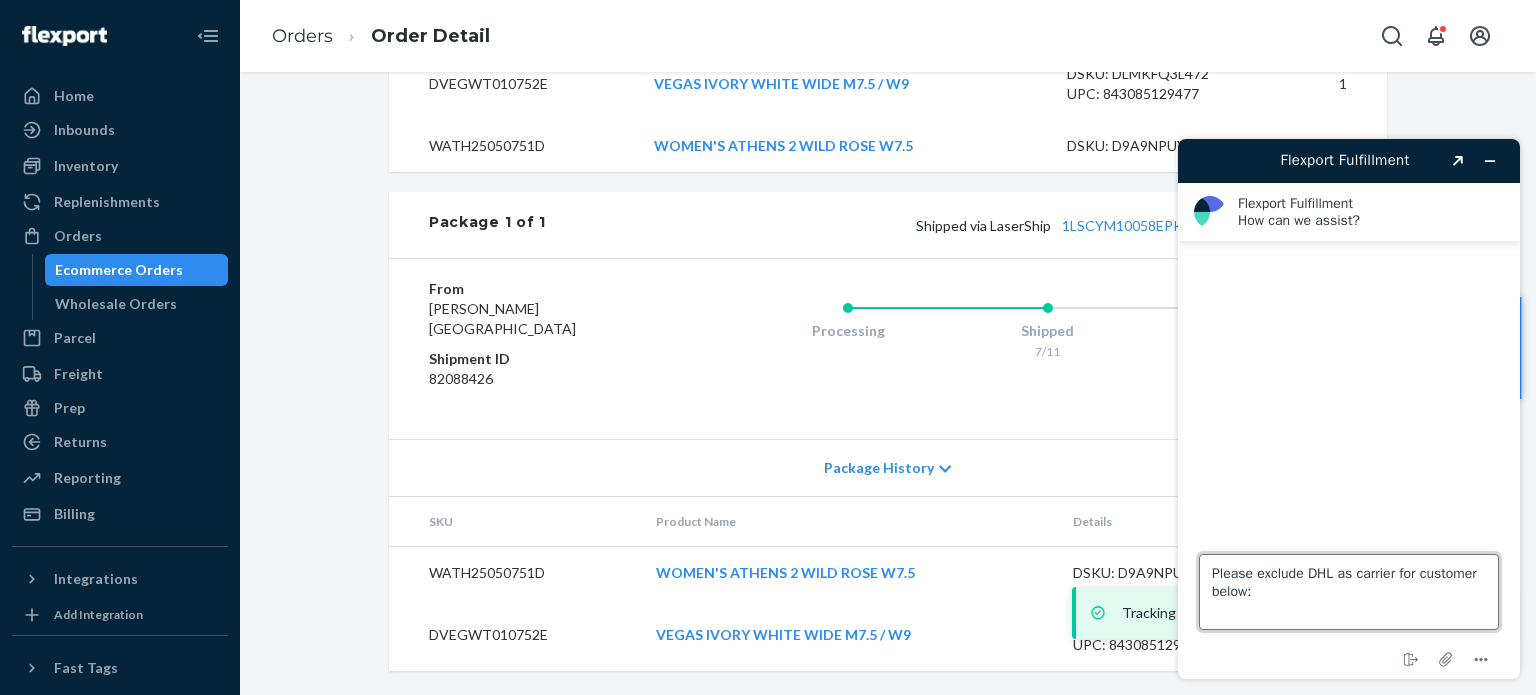 paste on "[PERSON_NAME]
[STREET_ADDRESS]" 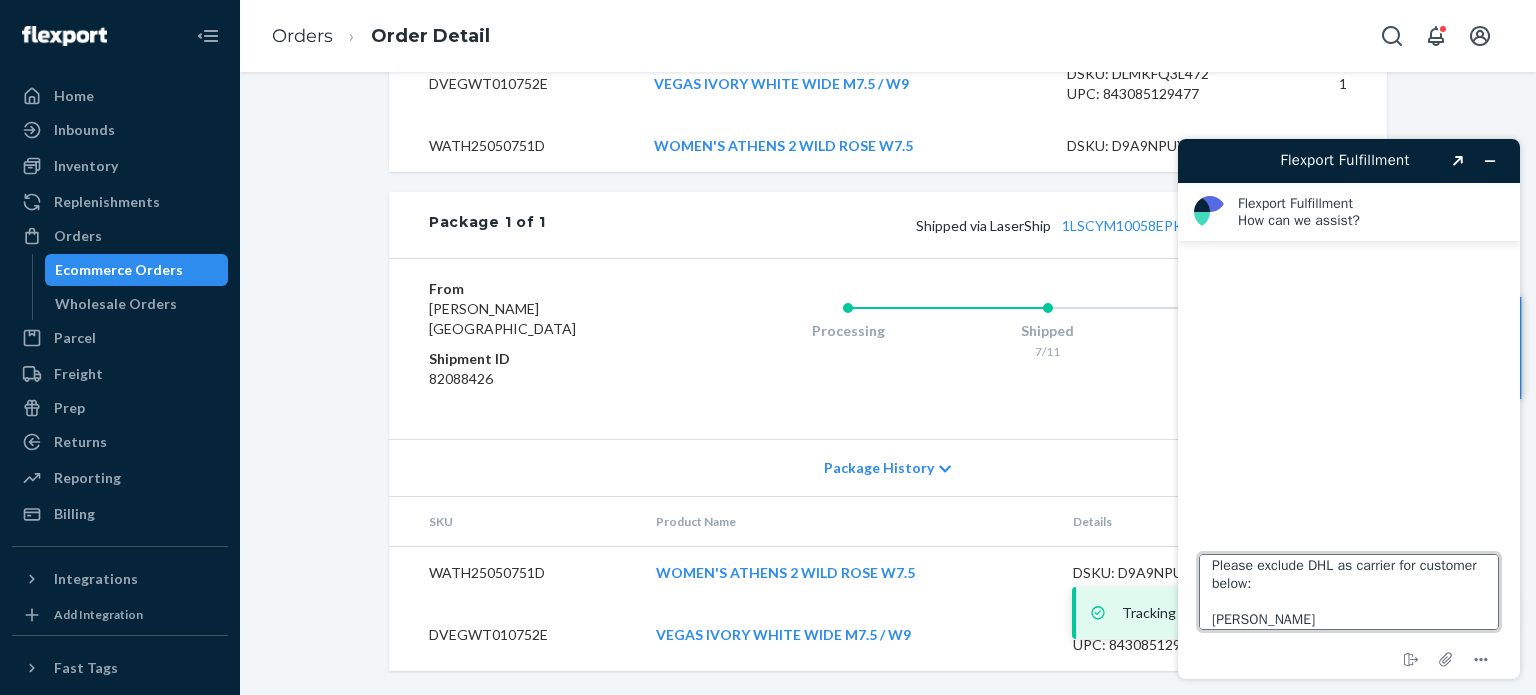 scroll, scrollTop: 61, scrollLeft: 0, axis: vertical 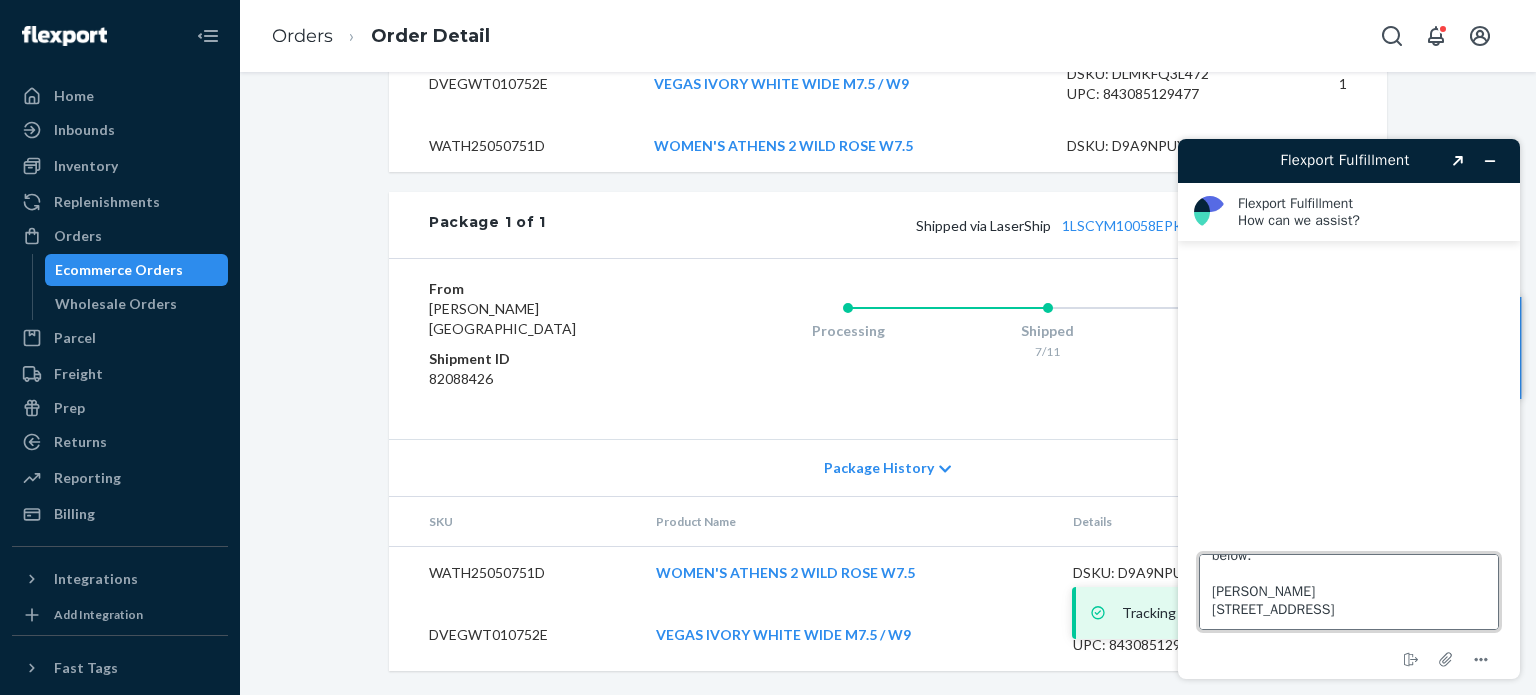 type 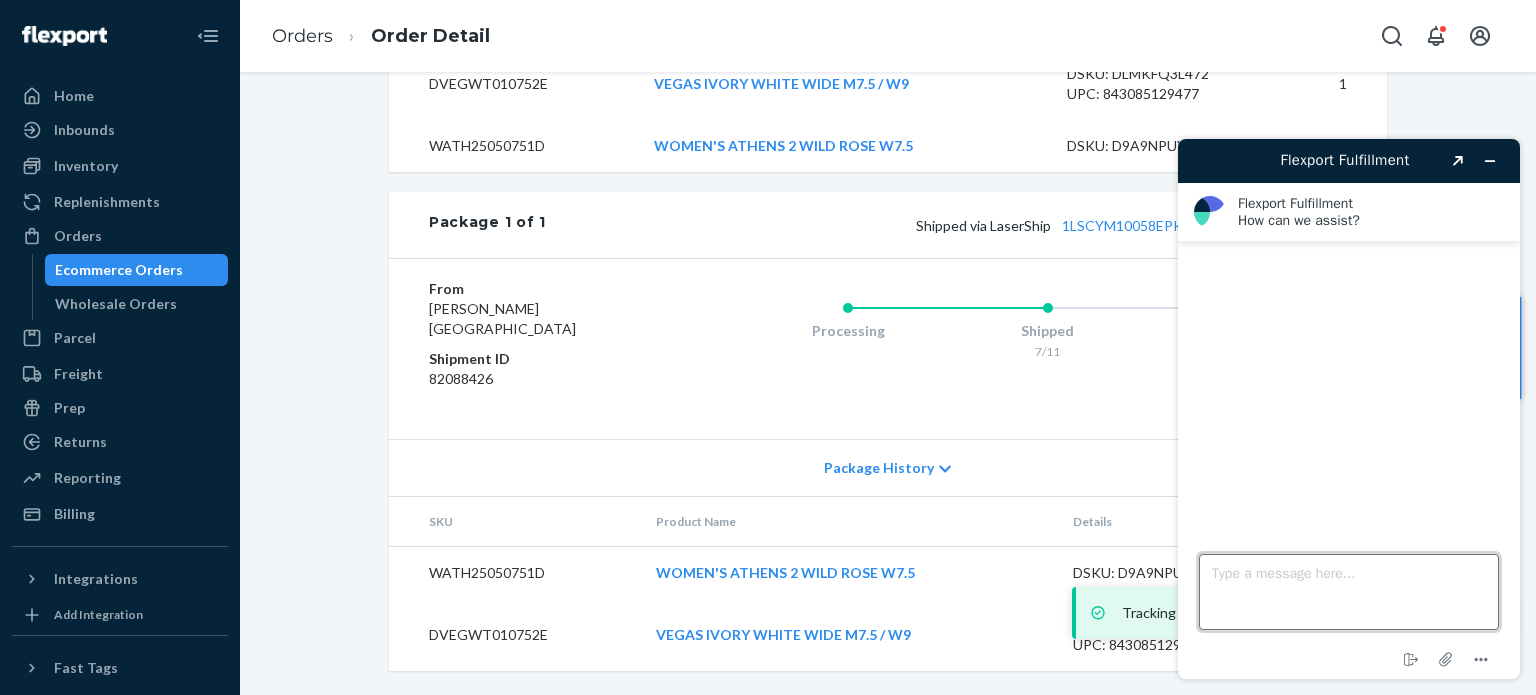 scroll, scrollTop: 0, scrollLeft: 0, axis: both 